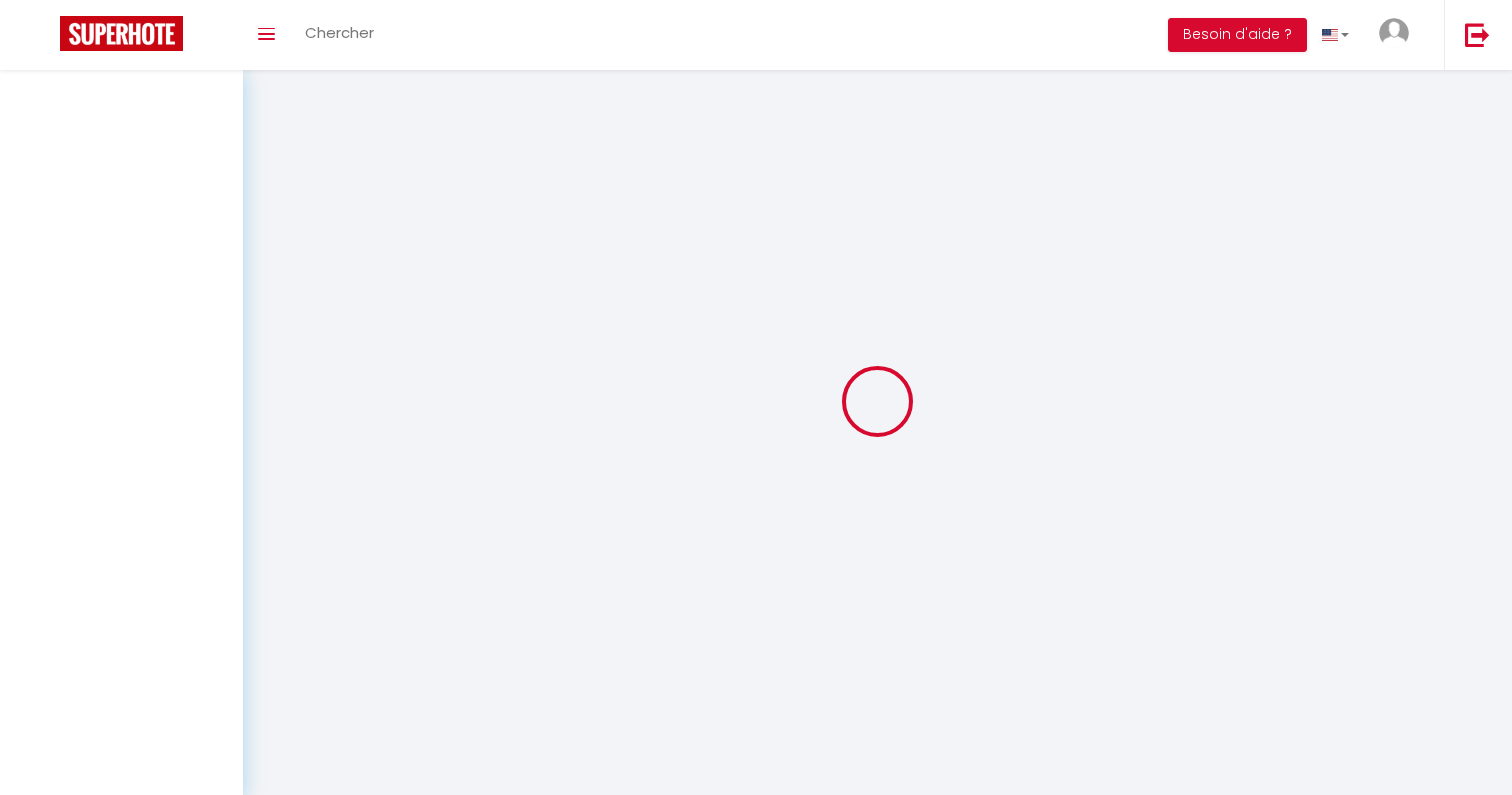 scroll, scrollTop: 0, scrollLeft: 0, axis: both 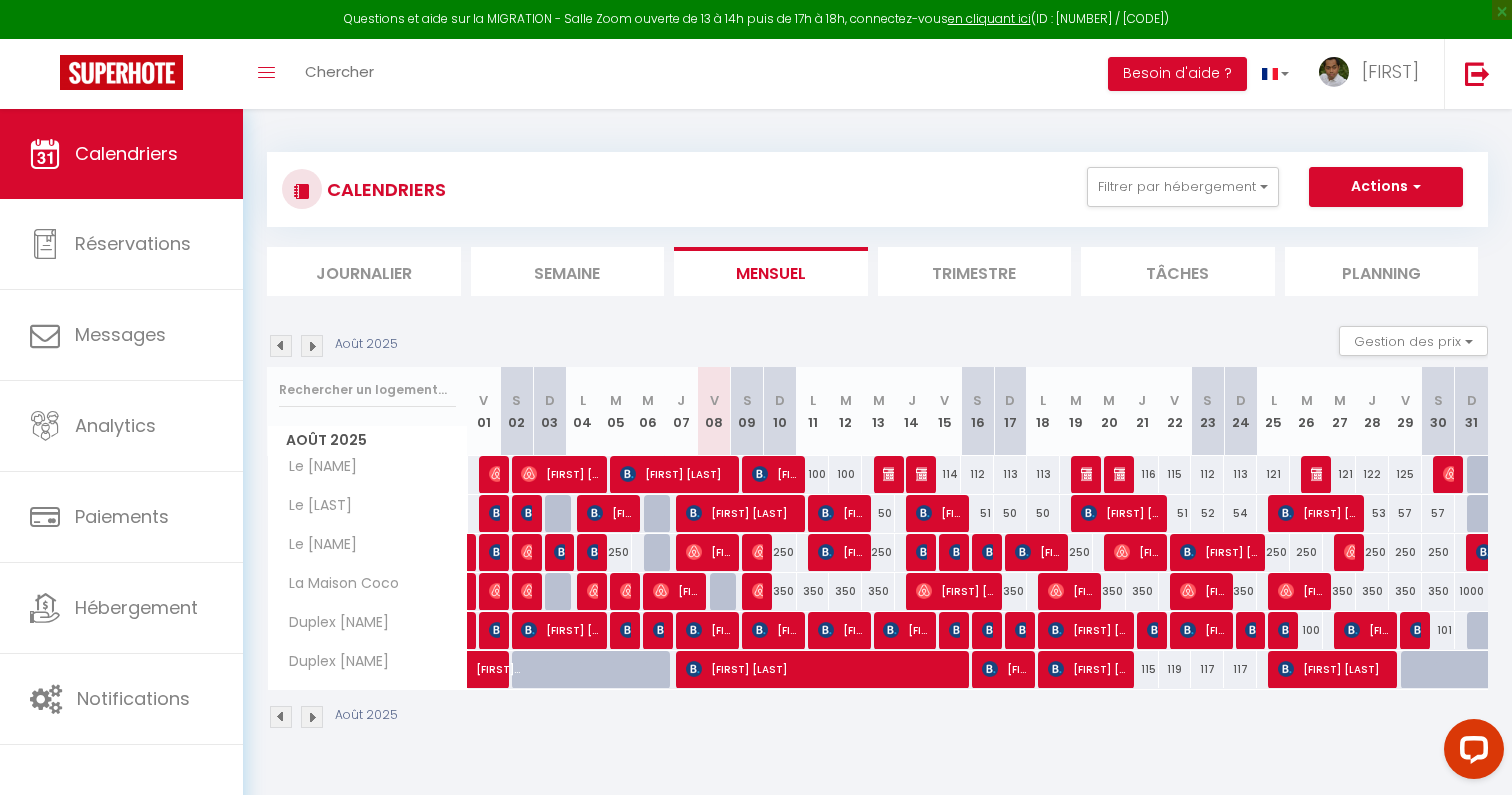 click on "350" at bounding box center [1339, 591] 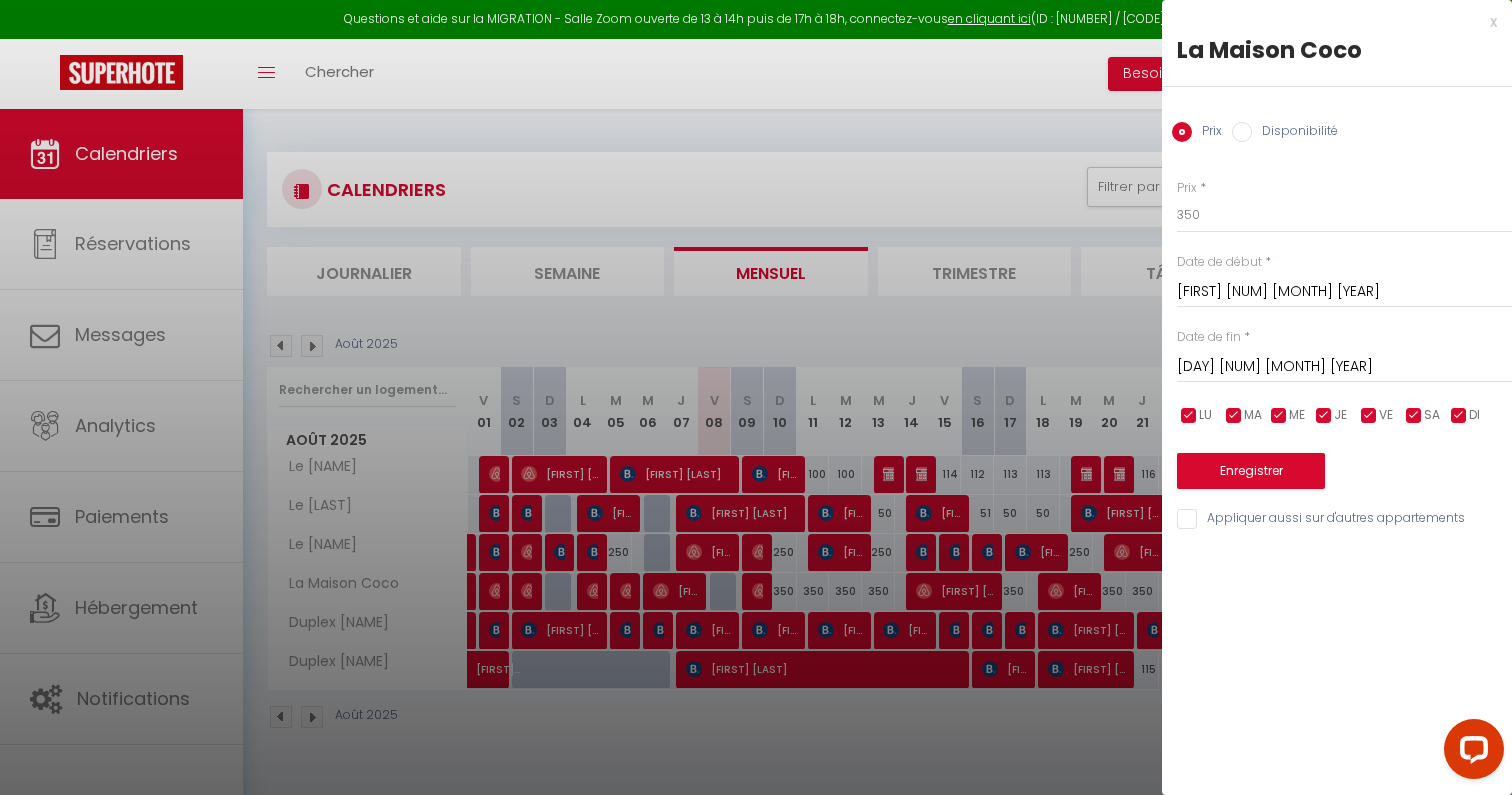 click on "Jeu 28 Août 2025" at bounding box center (1344, 367) 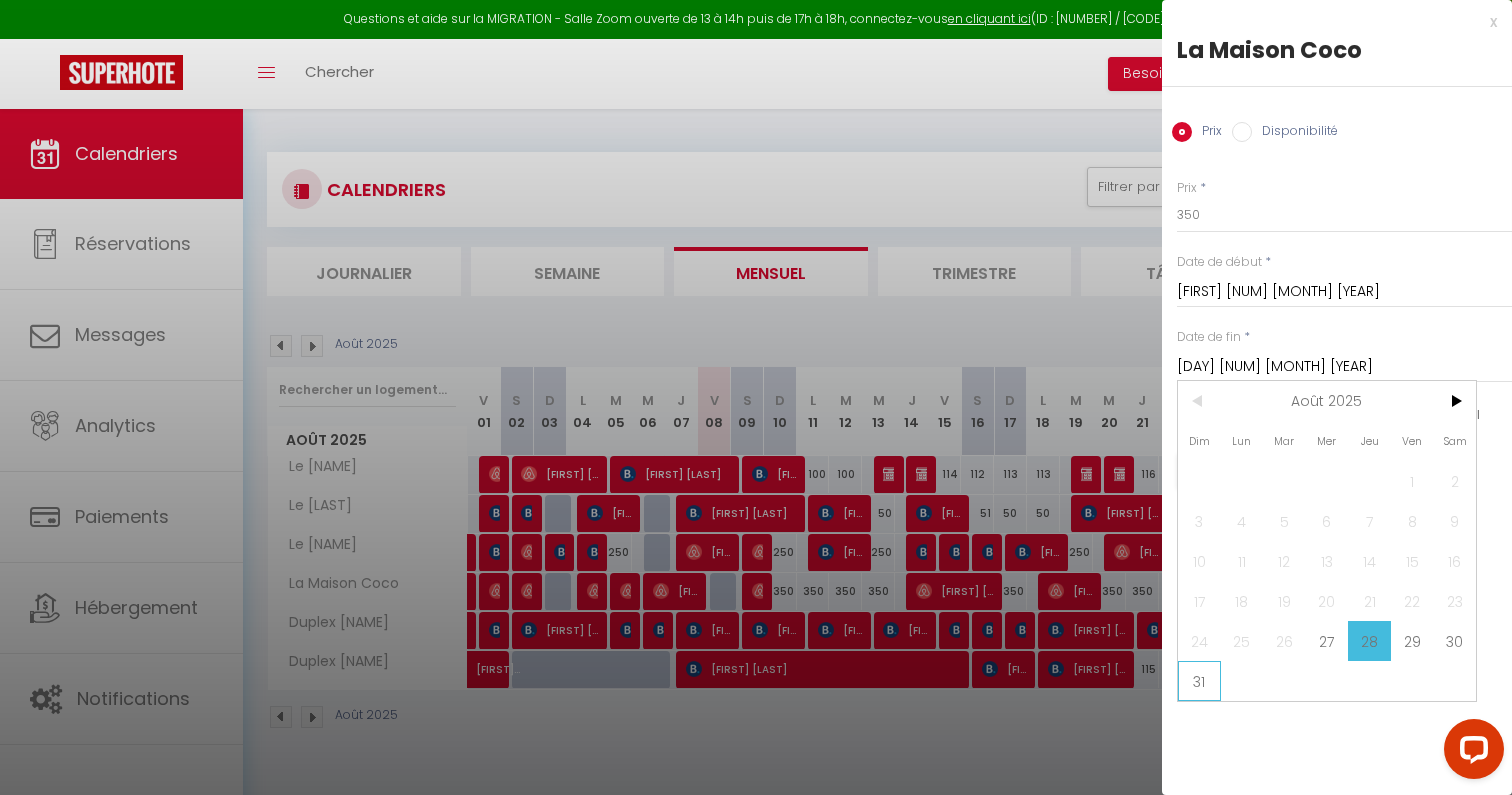 click on "31" at bounding box center (1199, 681) 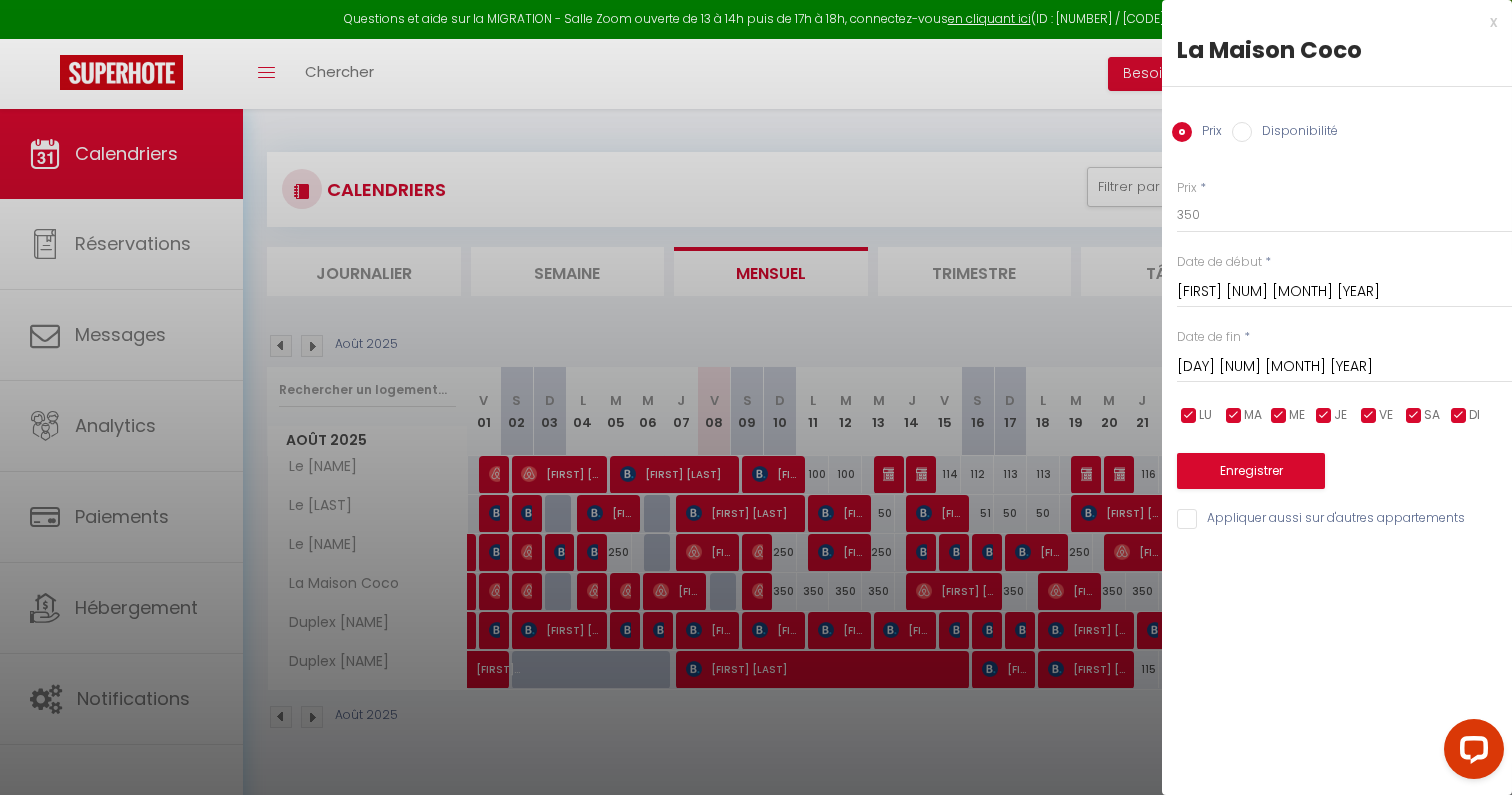 click on "Disponibilité" at bounding box center [1295, 133] 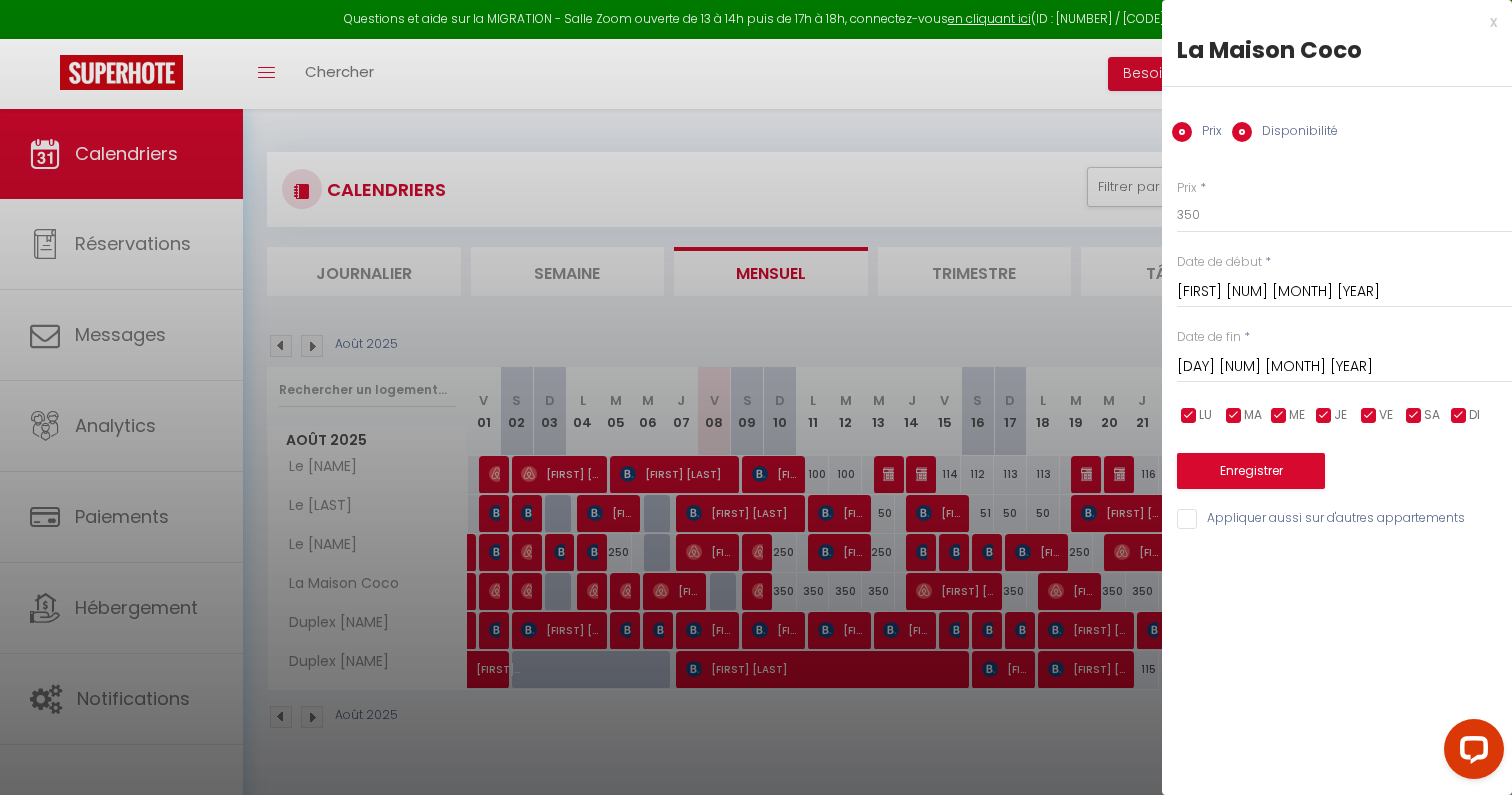radio on "false" 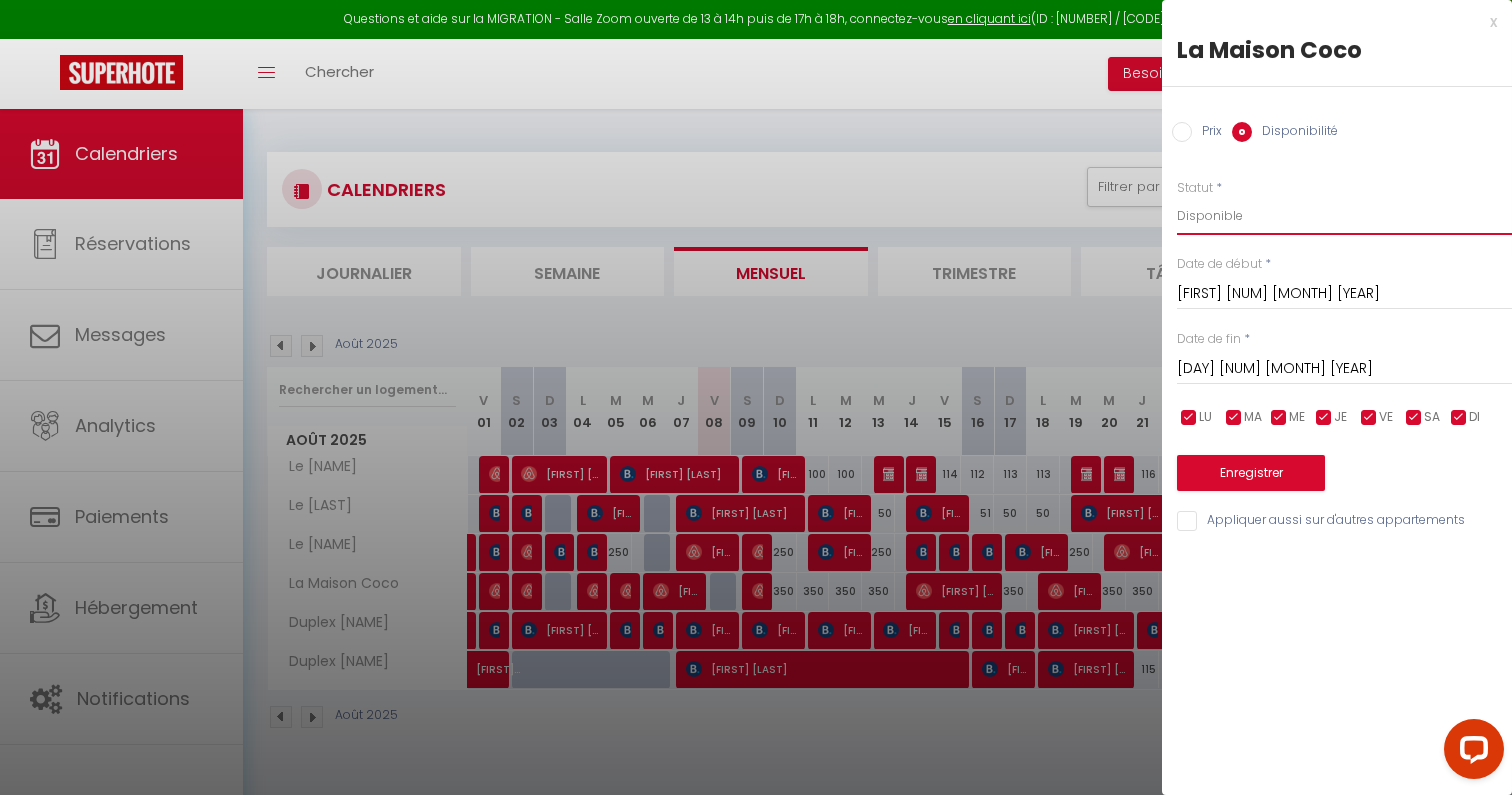click on "Disponible
Indisponible" at bounding box center [1344, 216] 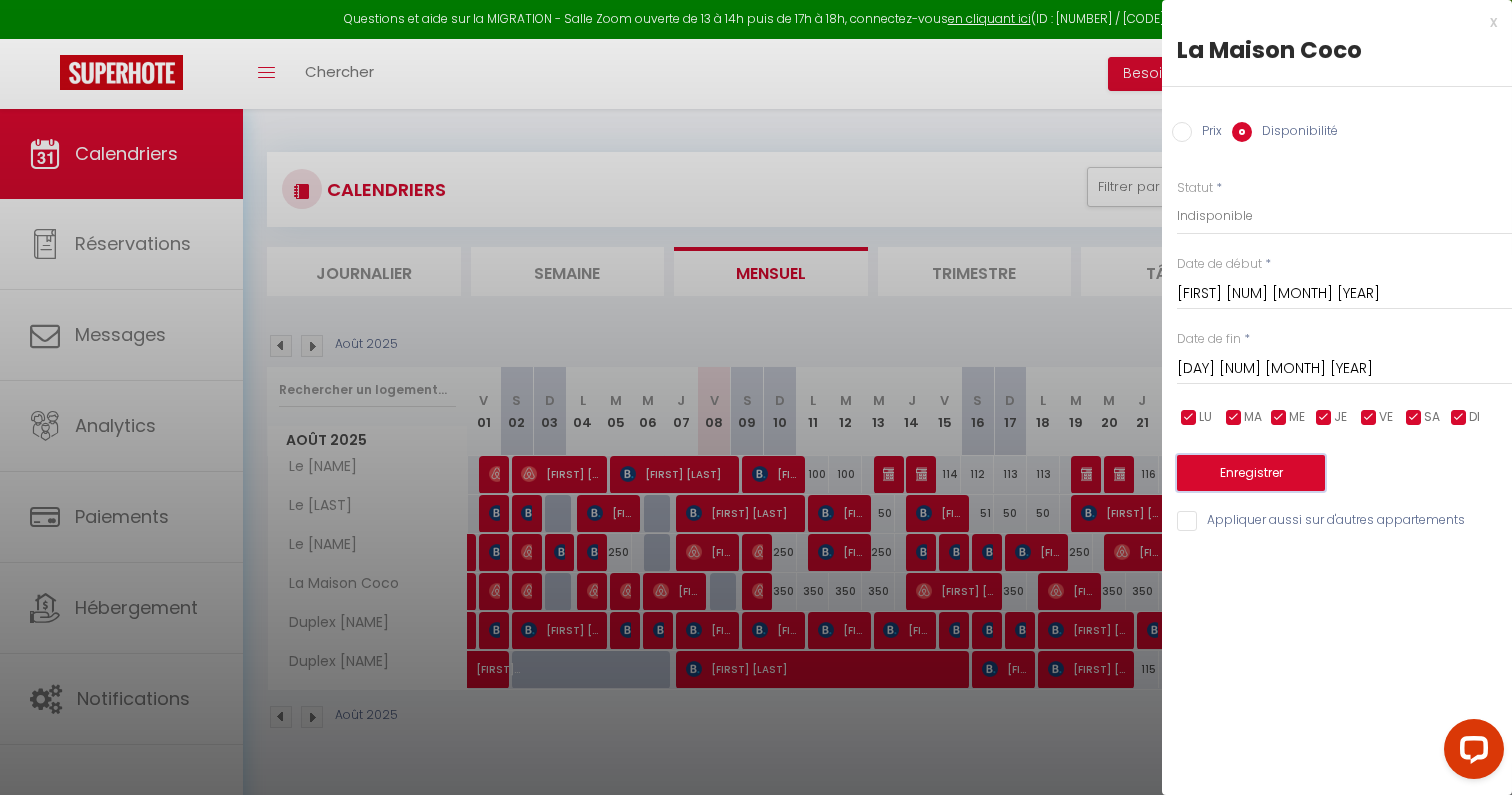 click on "Enregistrer" at bounding box center [1251, 473] 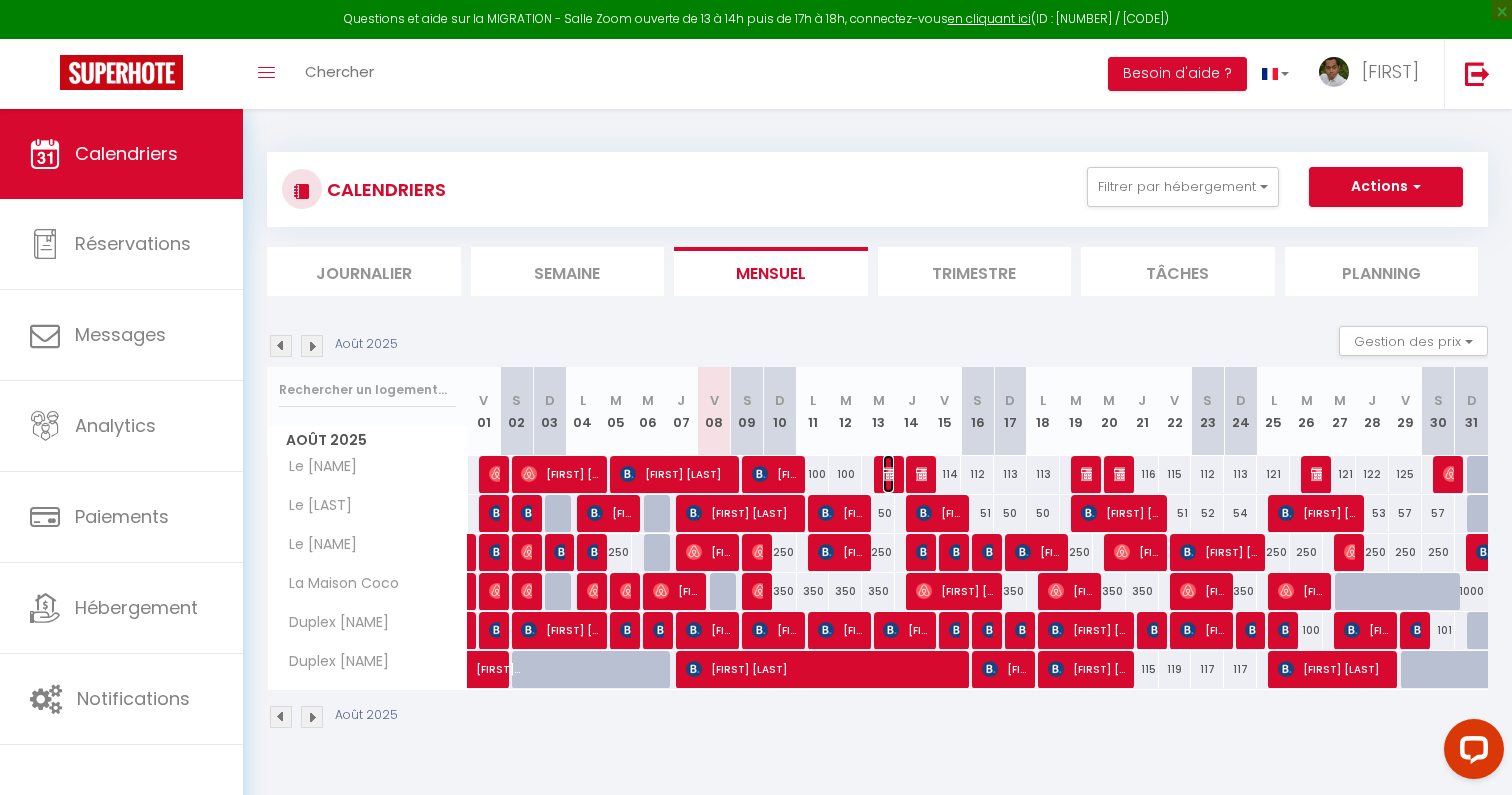 click at bounding box center (891, 474) 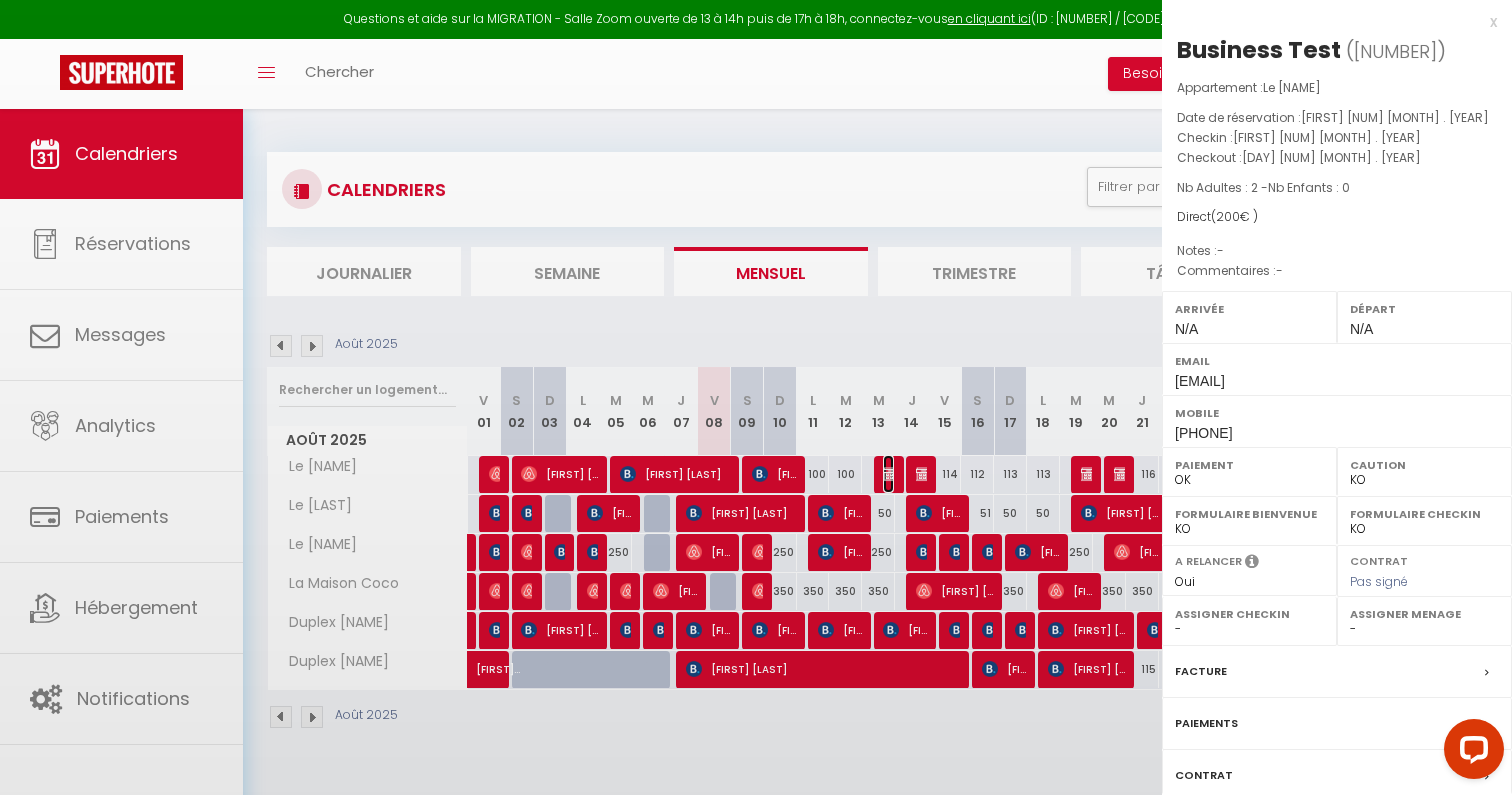 select on "32380" 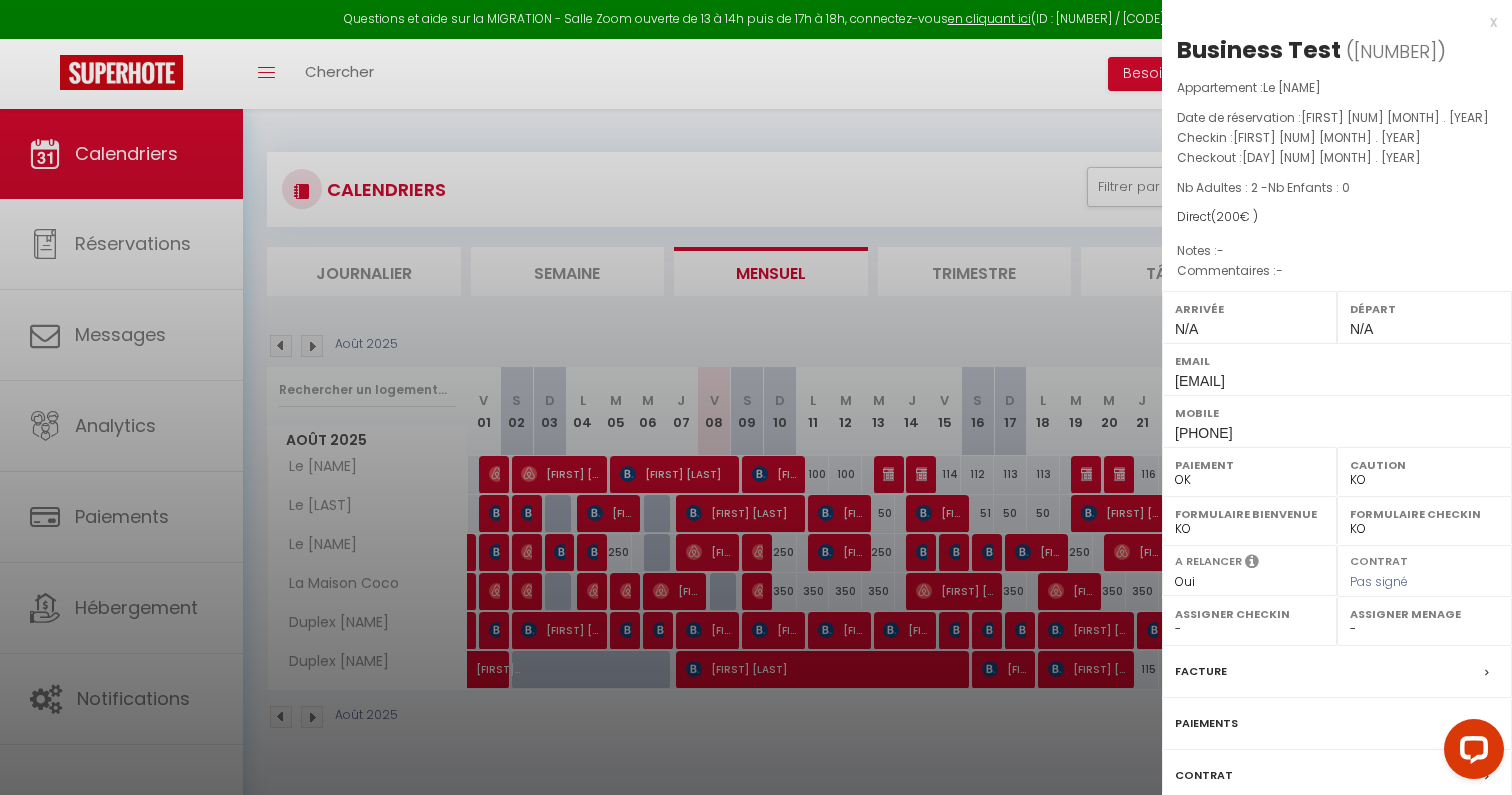 click at bounding box center [756, 397] 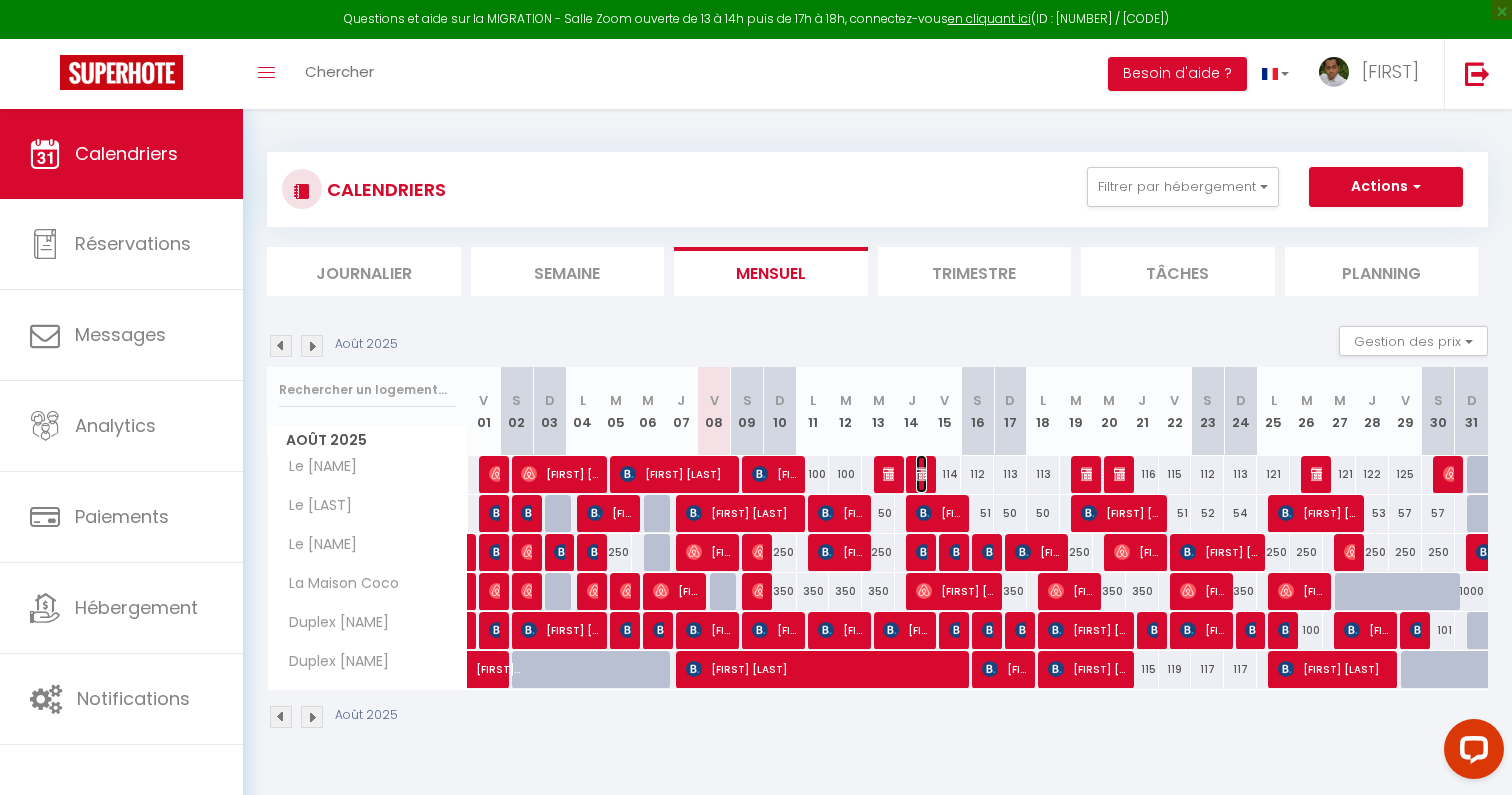 click at bounding box center [924, 474] 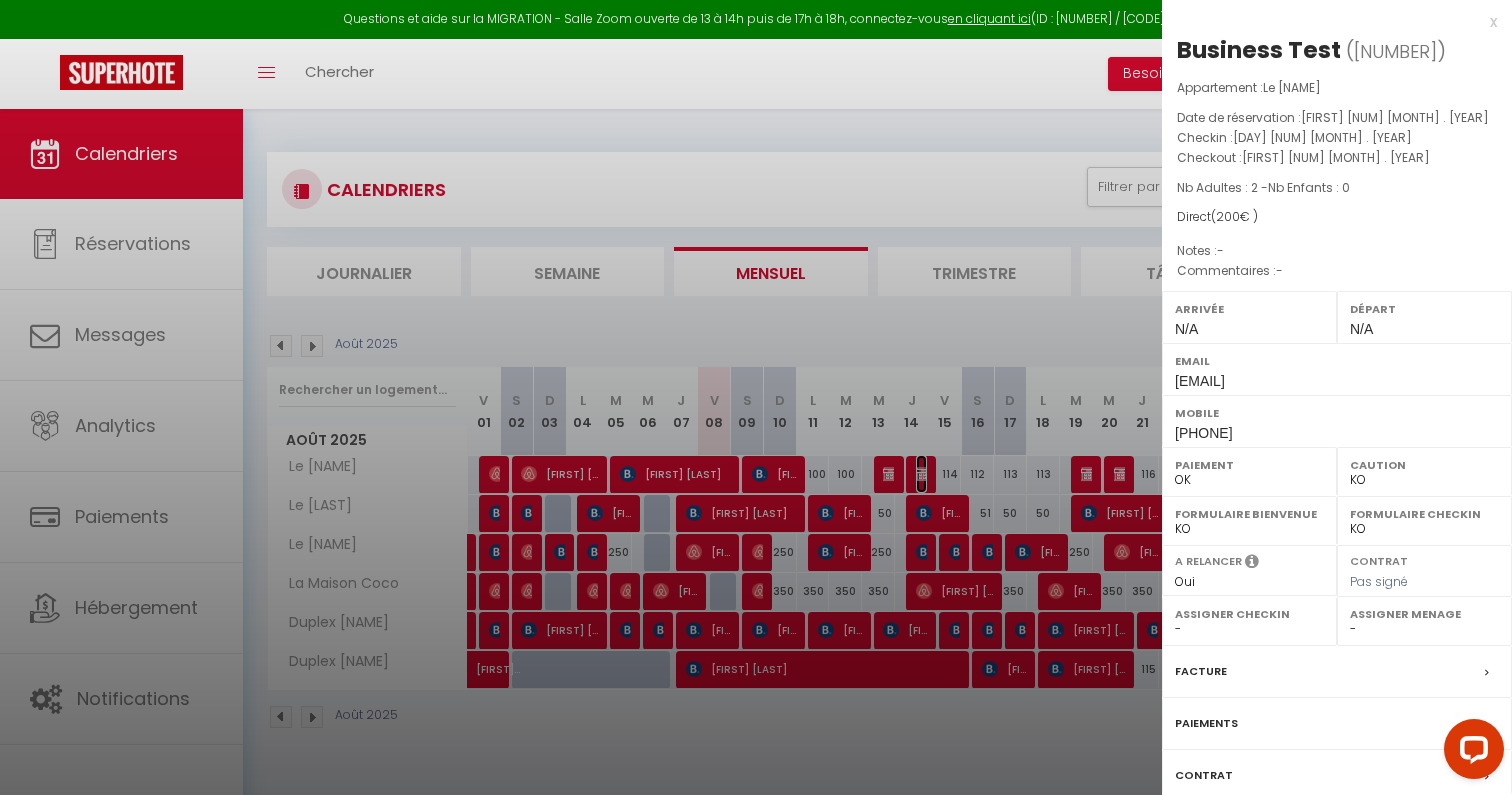 scroll, scrollTop: 137, scrollLeft: 0, axis: vertical 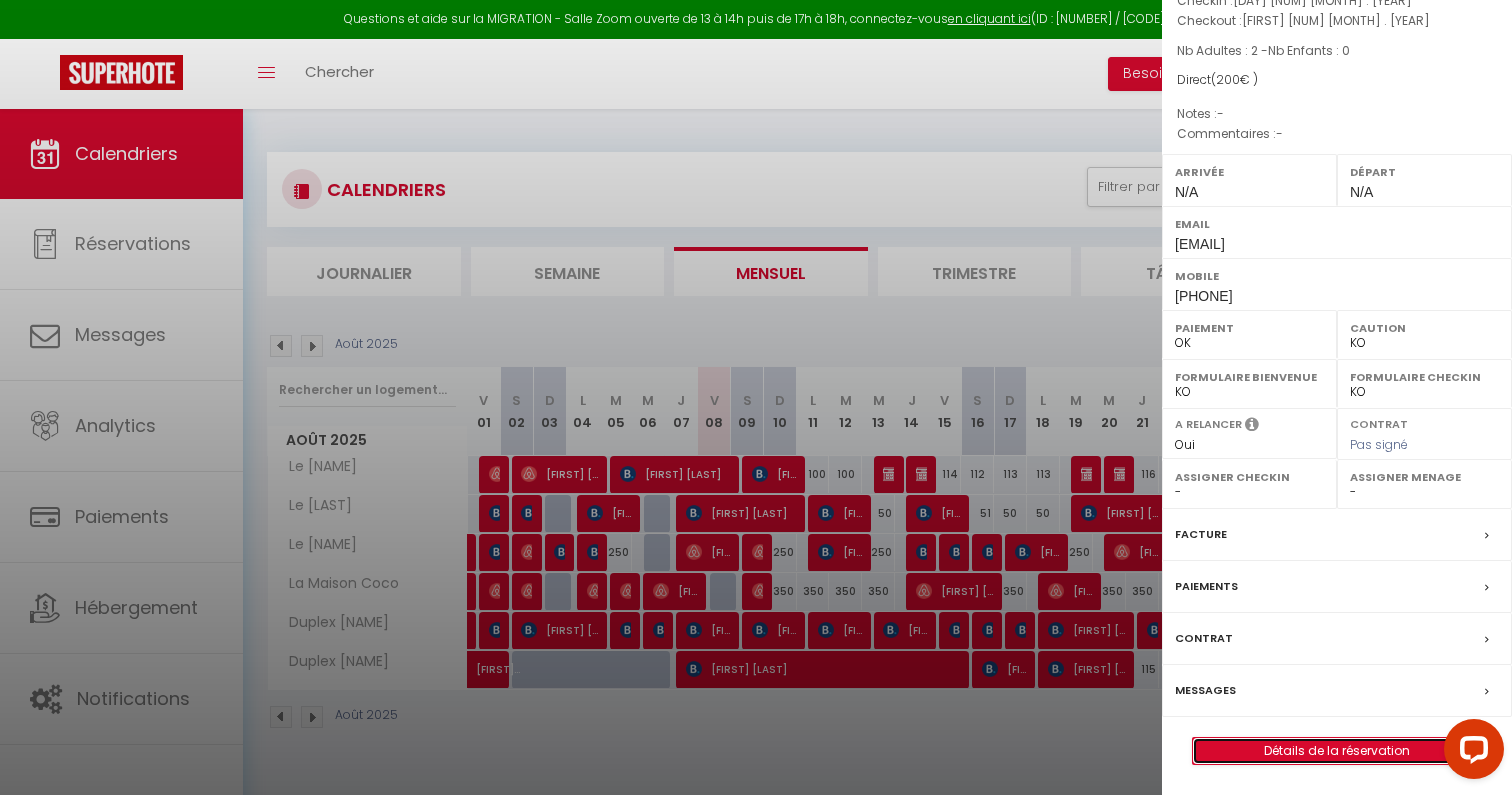 click on "Détails de la réservation" at bounding box center (1337, 751) 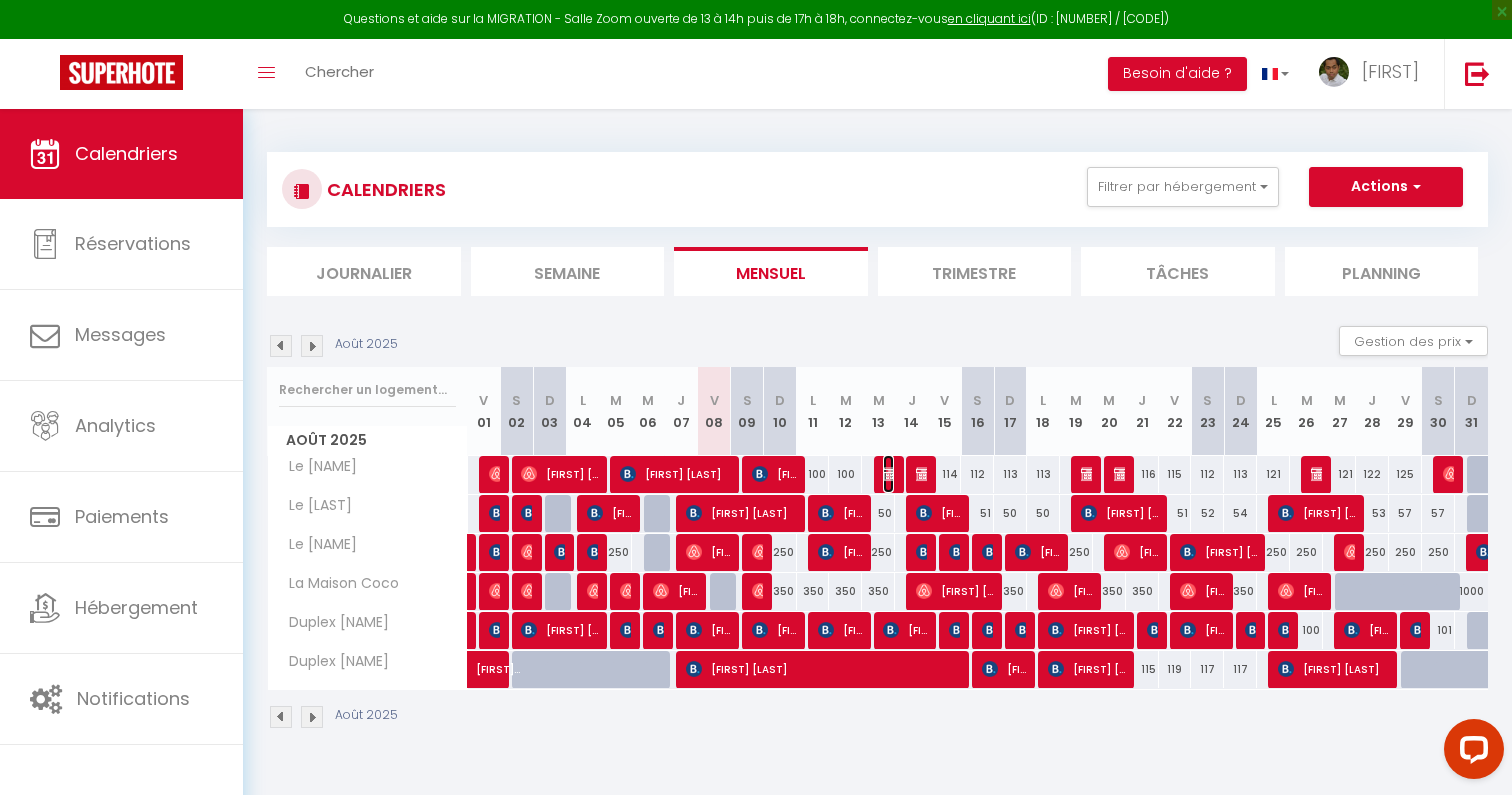 click at bounding box center [891, 474] 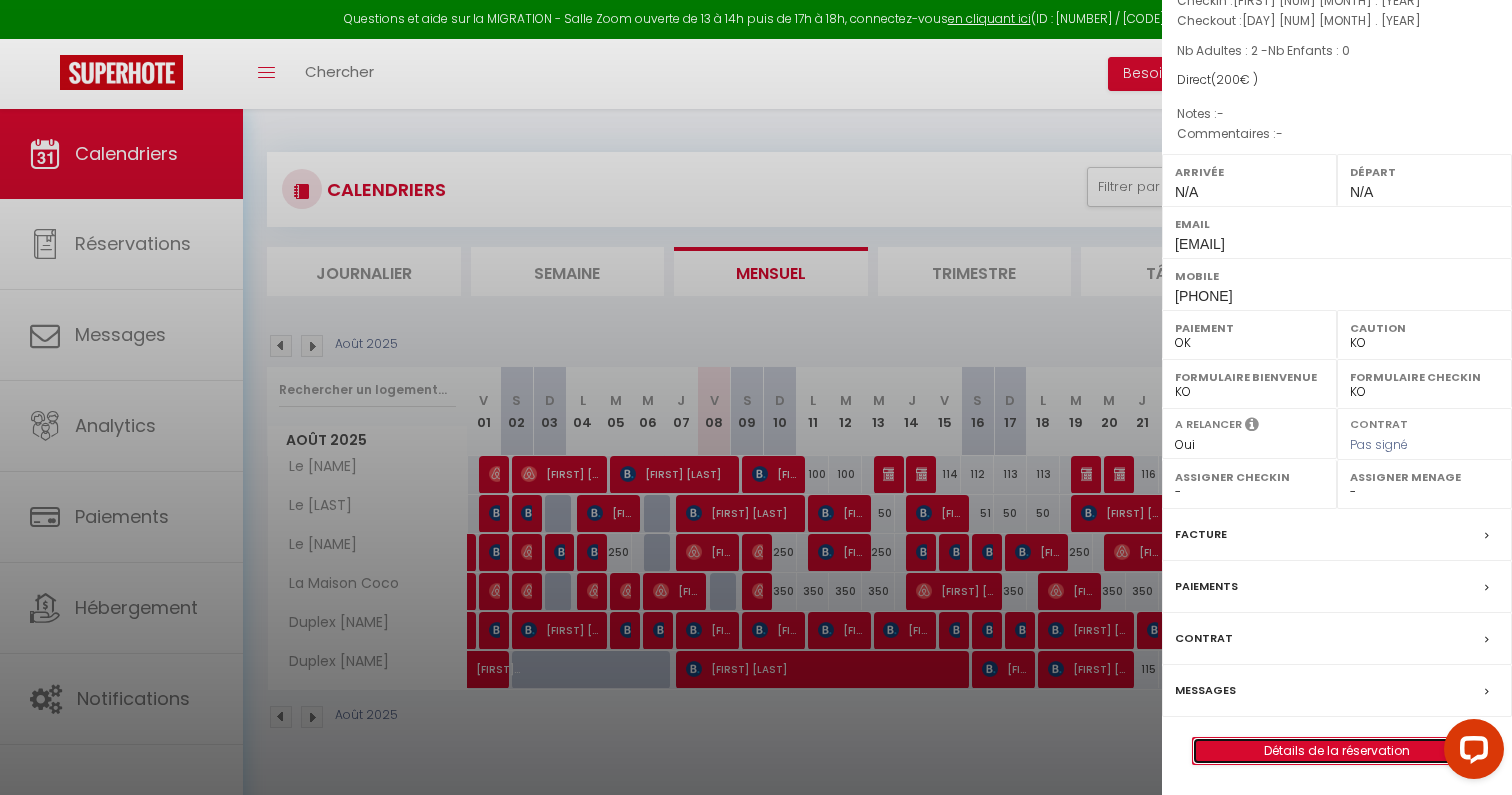 click on "Détails de la réservation" at bounding box center (1337, 751) 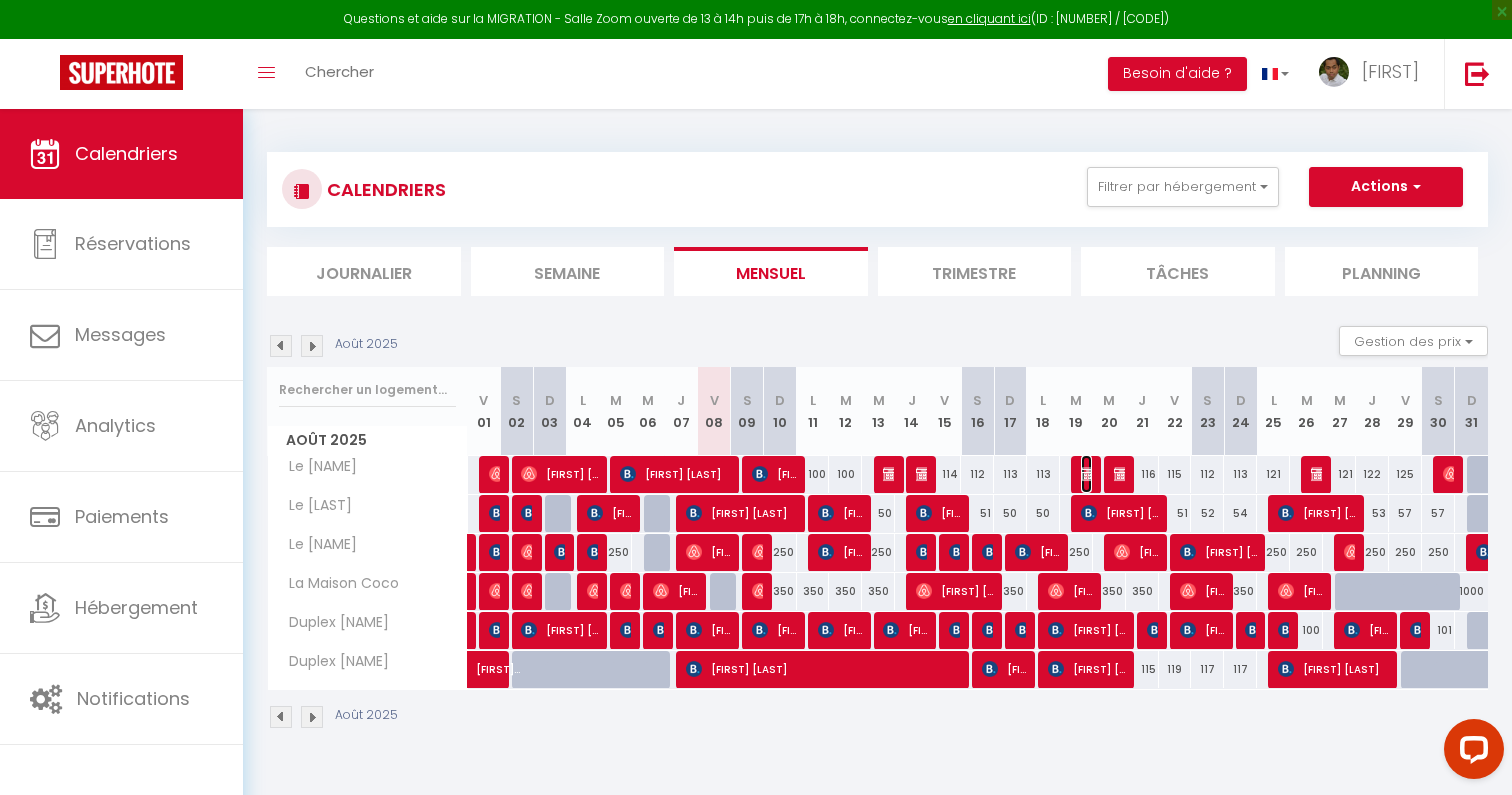 click at bounding box center (1089, 474) 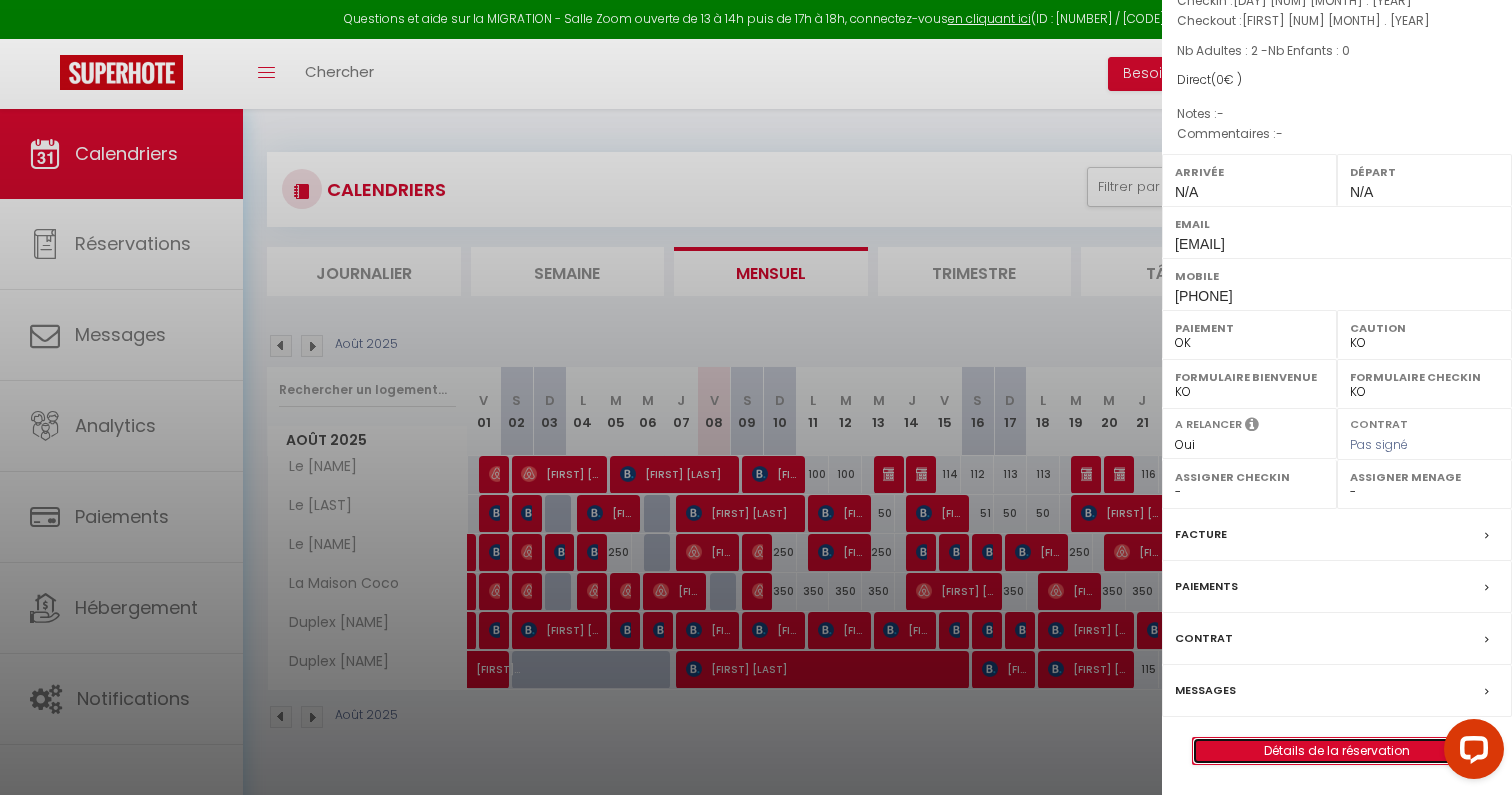 click on "Détails de la réservation" at bounding box center (1337, 751) 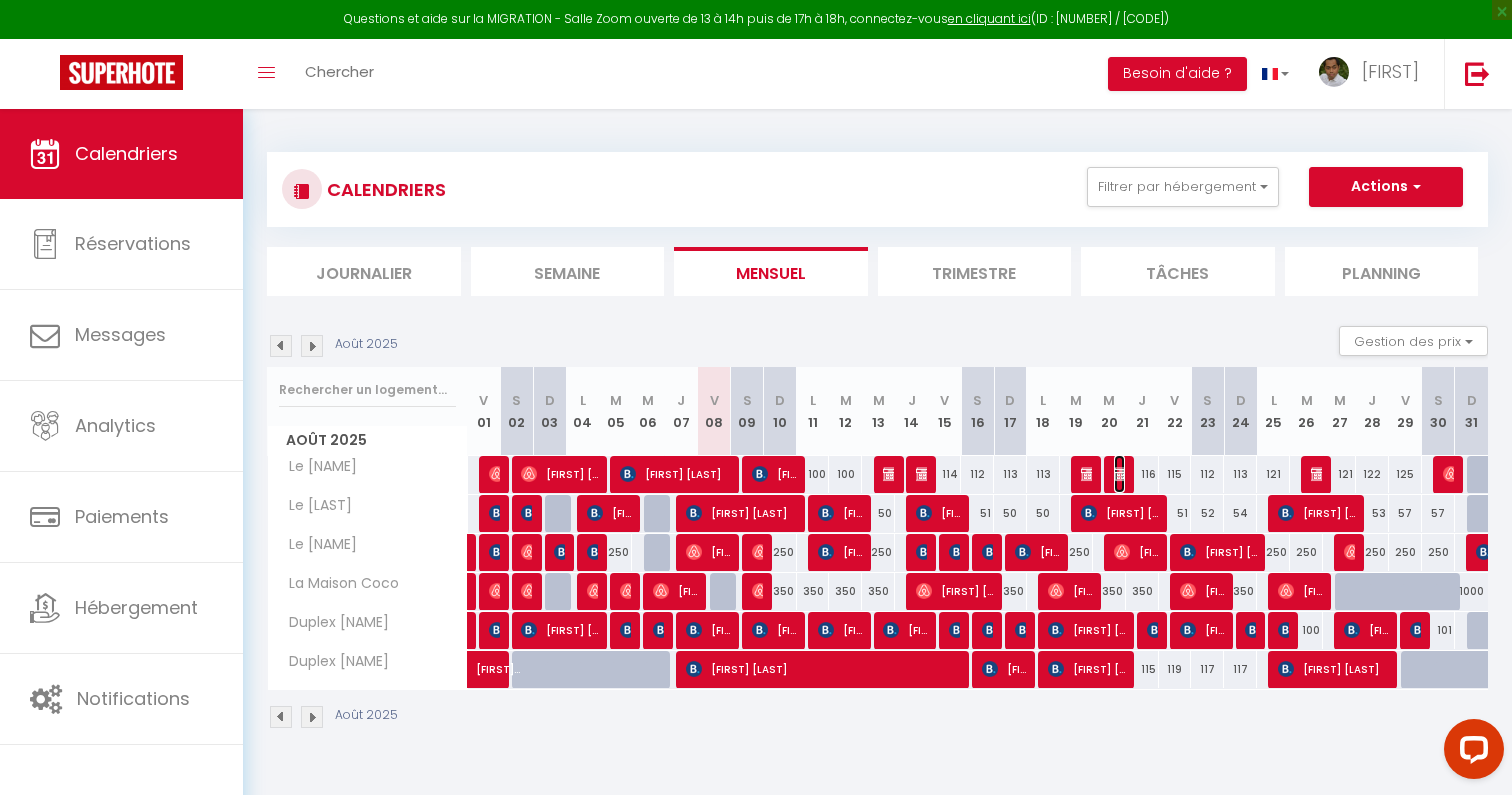 click at bounding box center [1122, 474] 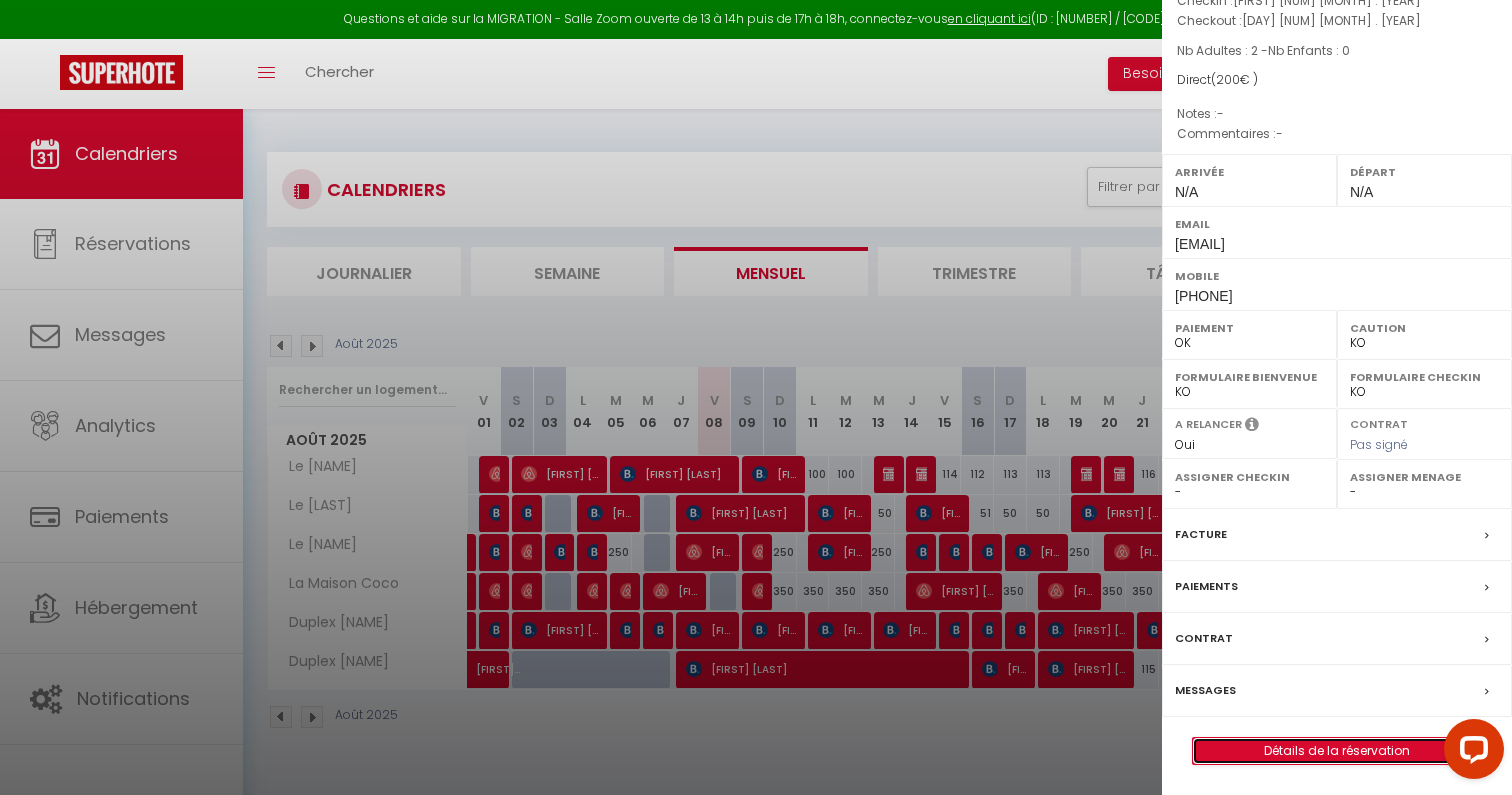 click on "Détails de la réservation" at bounding box center (1337, 751) 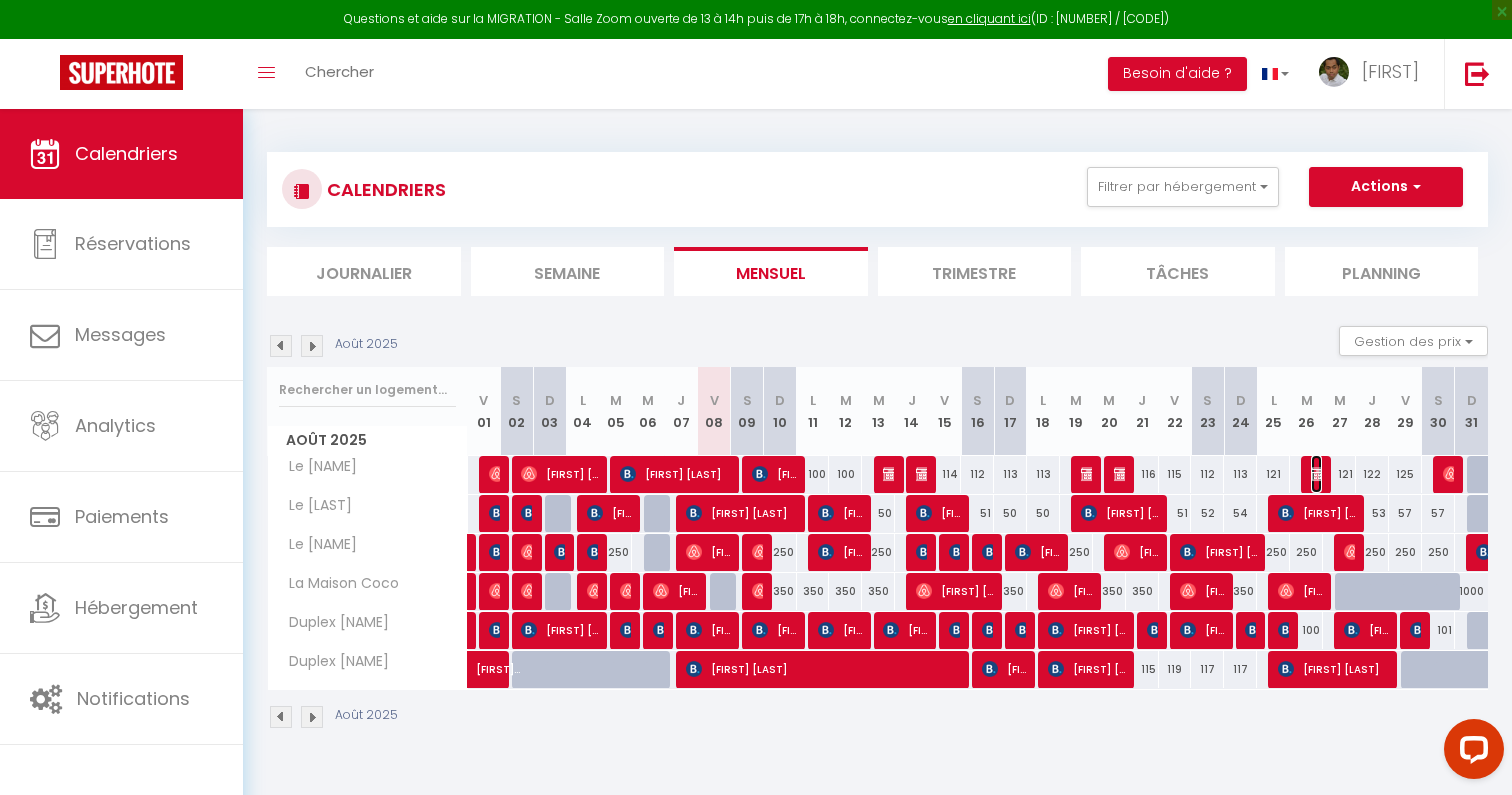click at bounding box center [1319, 474] 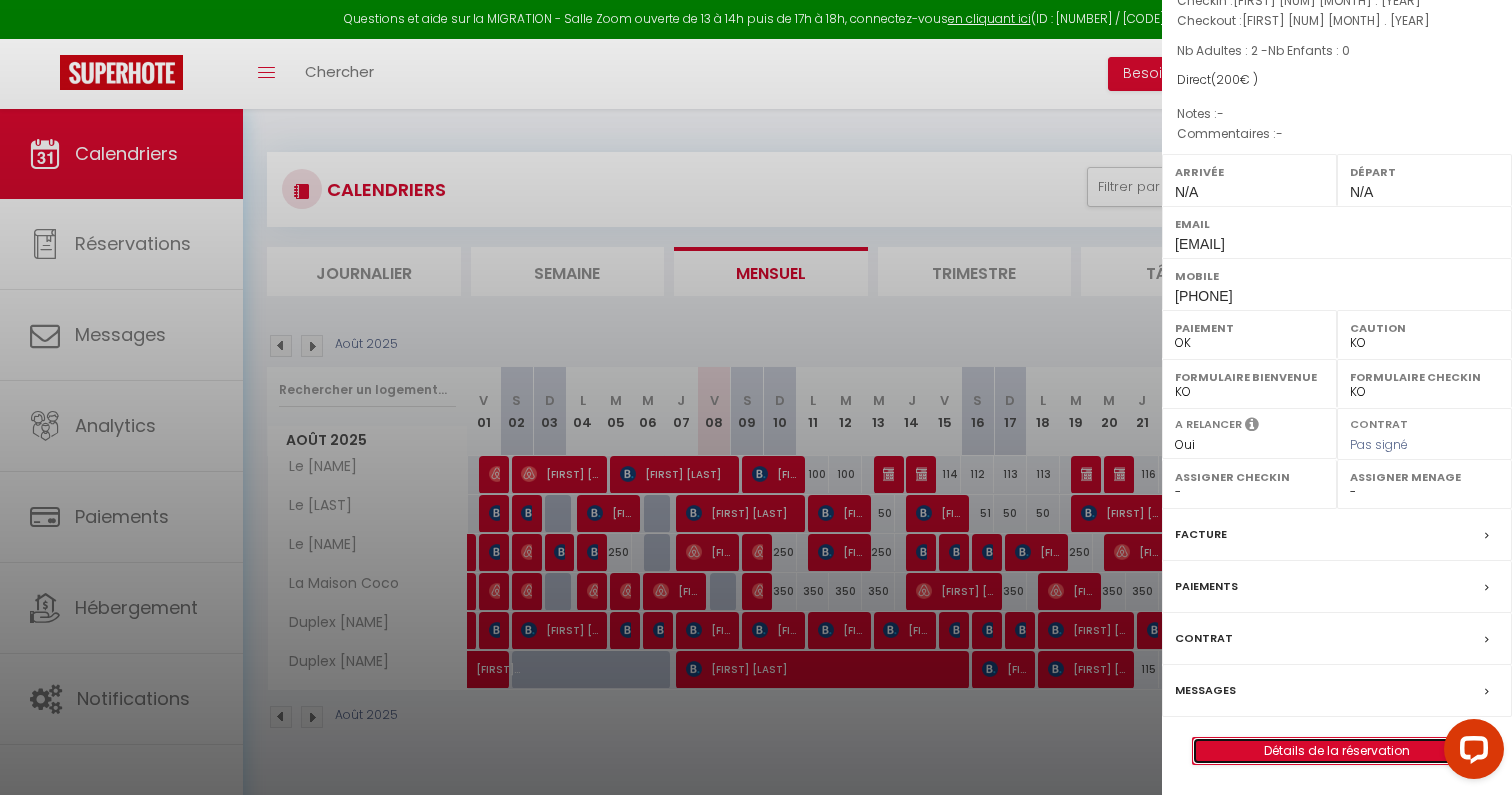 click on "Détails de la réservation" at bounding box center (1337, 751) 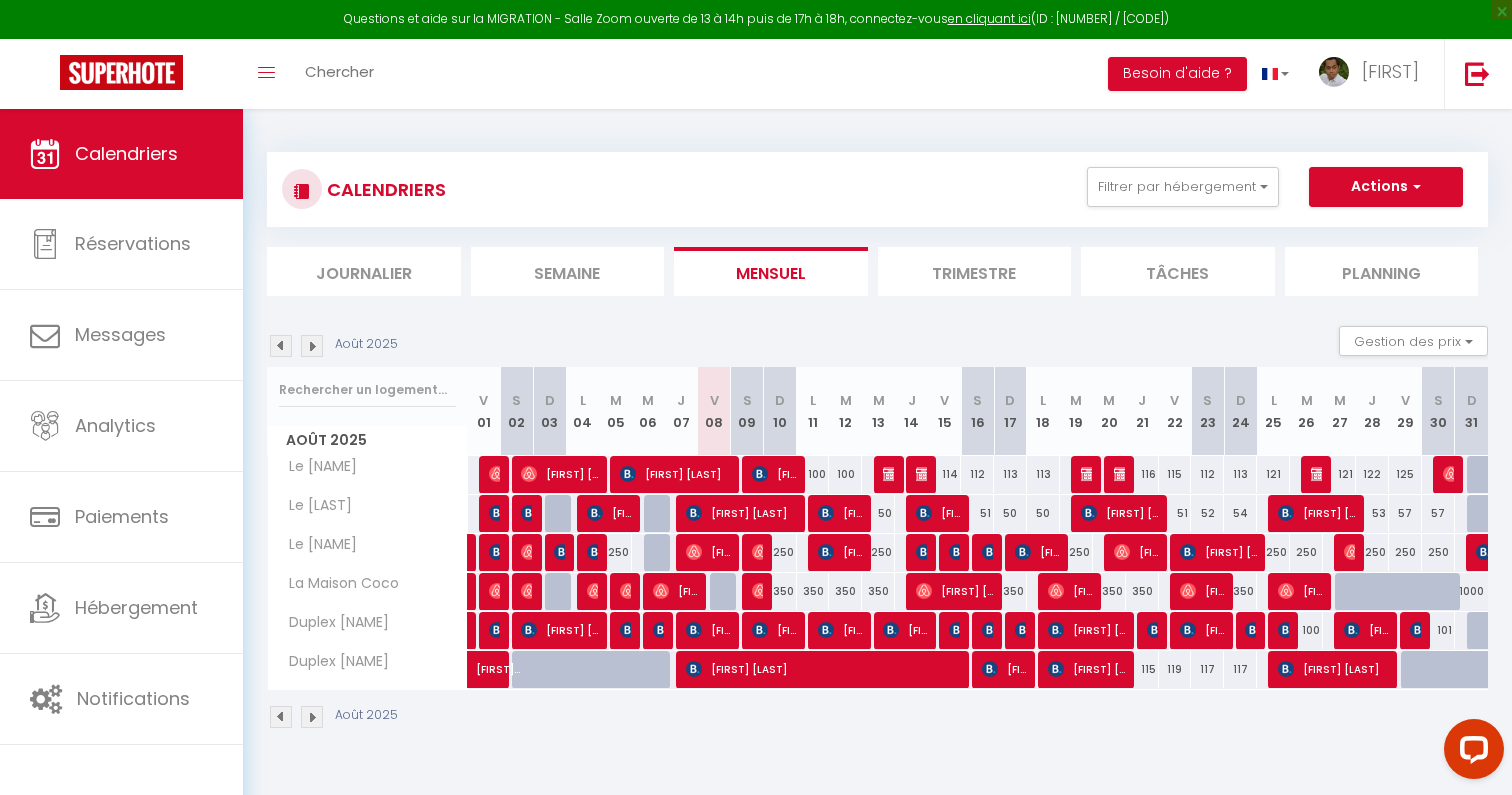 click on "Août 2025
Gestion des prix
Nb Nuits minimum   Règles   Disponibilité           Août 2025
V
01
S
02
D
03
L
04
M
05
M
06
J
07
V
08
S
09
D
10
L
11
M
12
M
13
J   V" at bounding box center (877, 527) 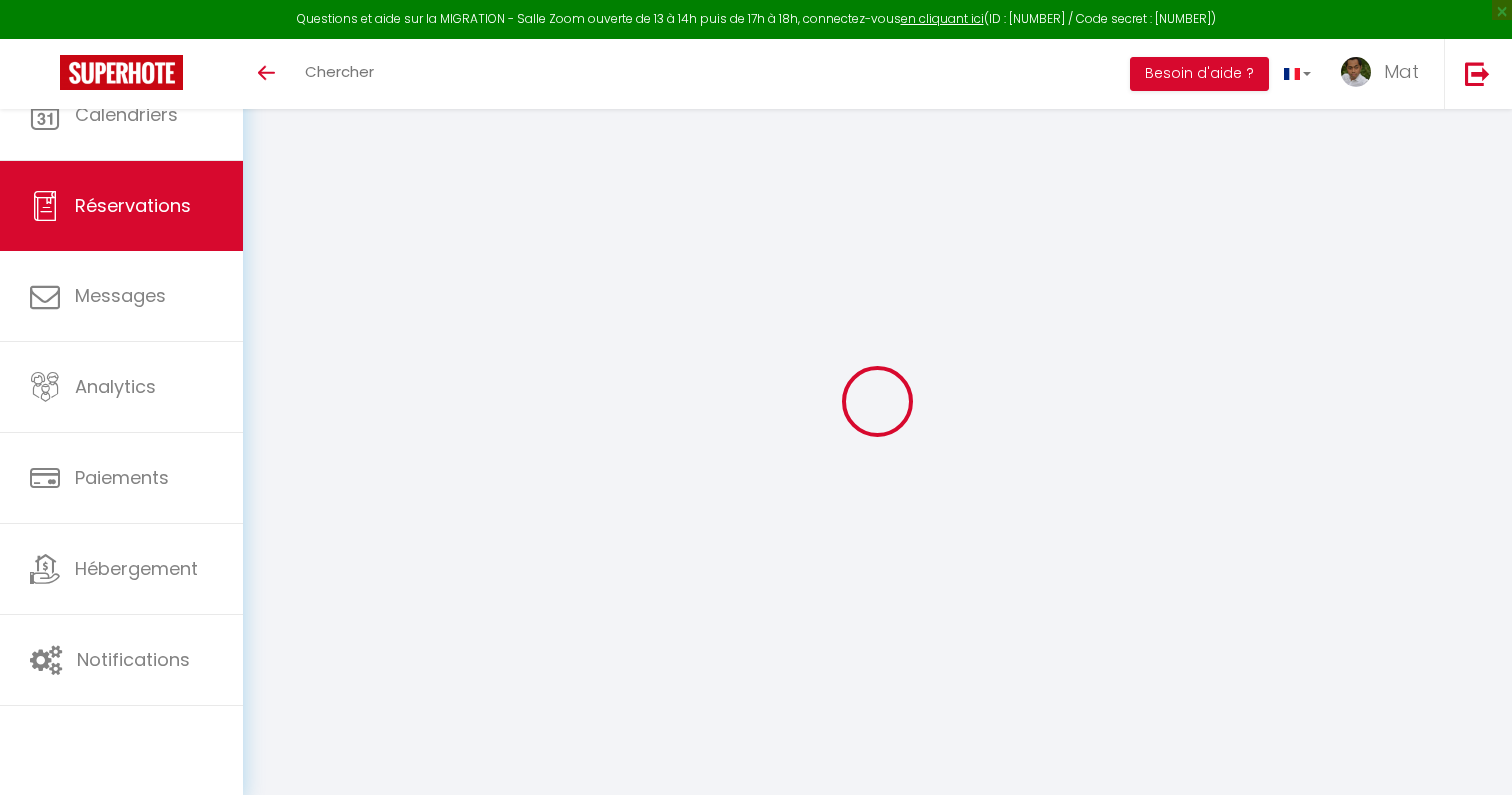 select 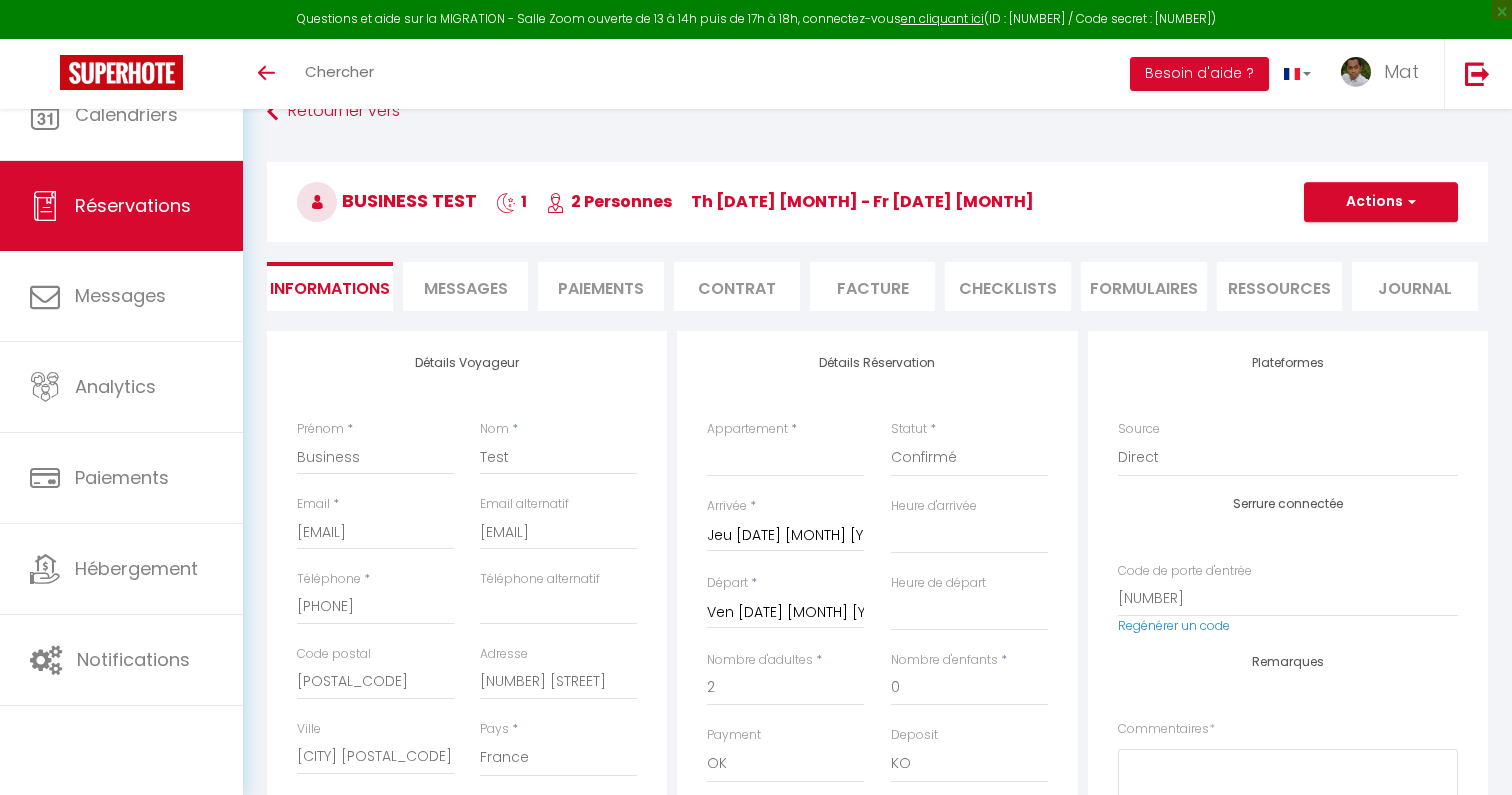 scroll, scrollTop: 0, scrollLeft: 0, axis: both 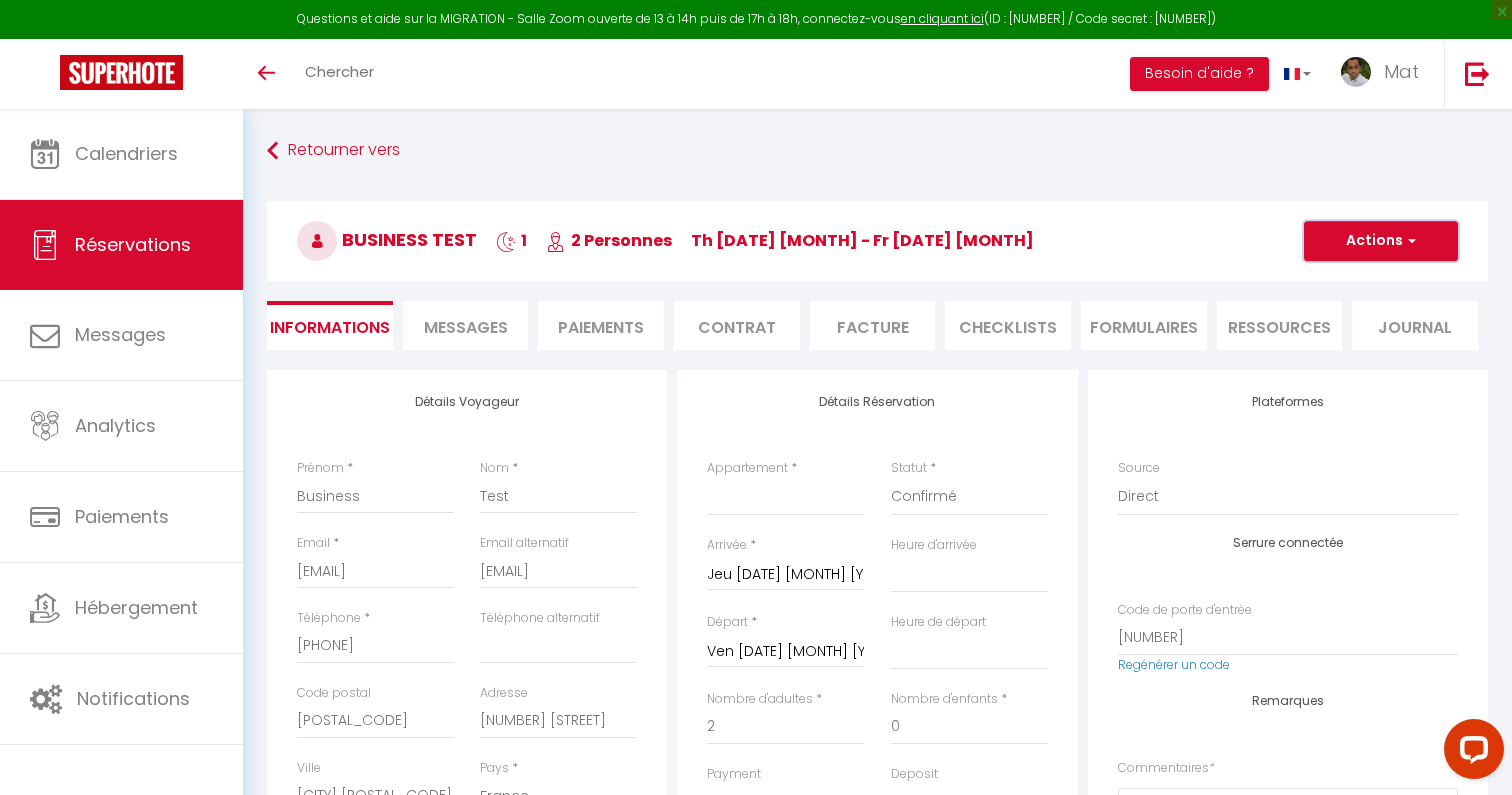 click on "Actions" at bounding box center (1381, 241) 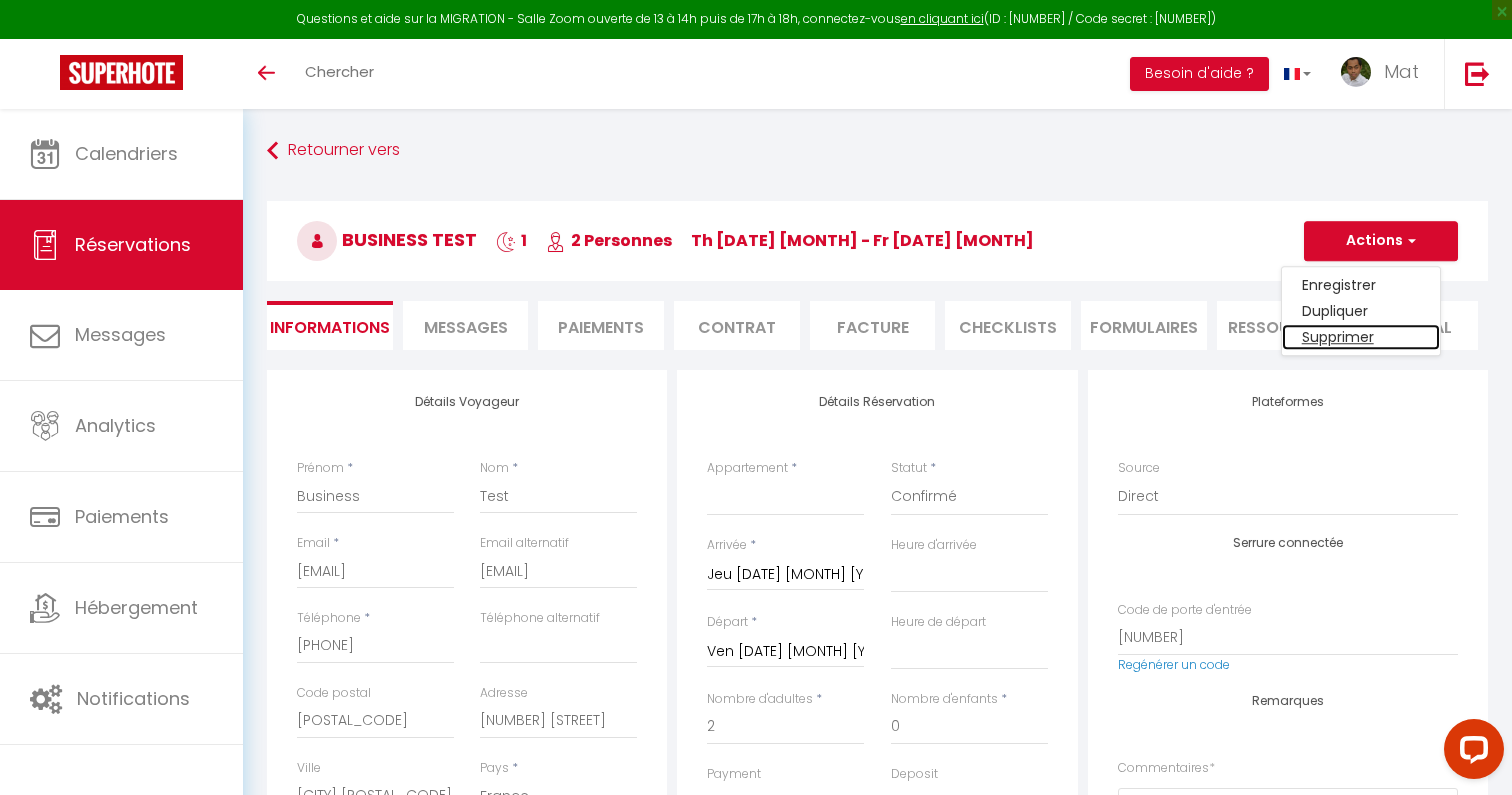 click on "Supprimer" at bounding box center [1361, 337] 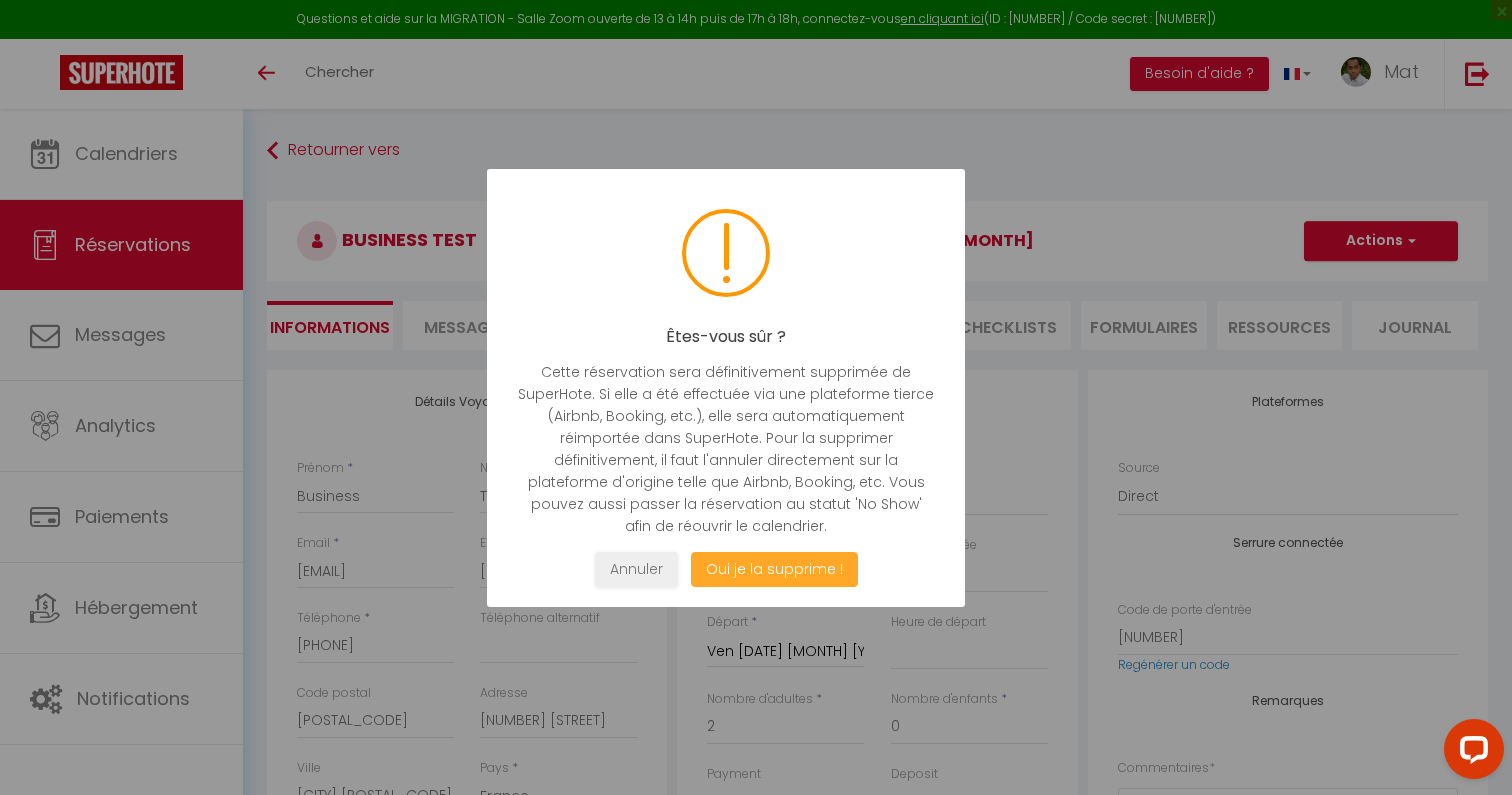 click on "Oui je la supprime !" at bounding box center (774, 569) 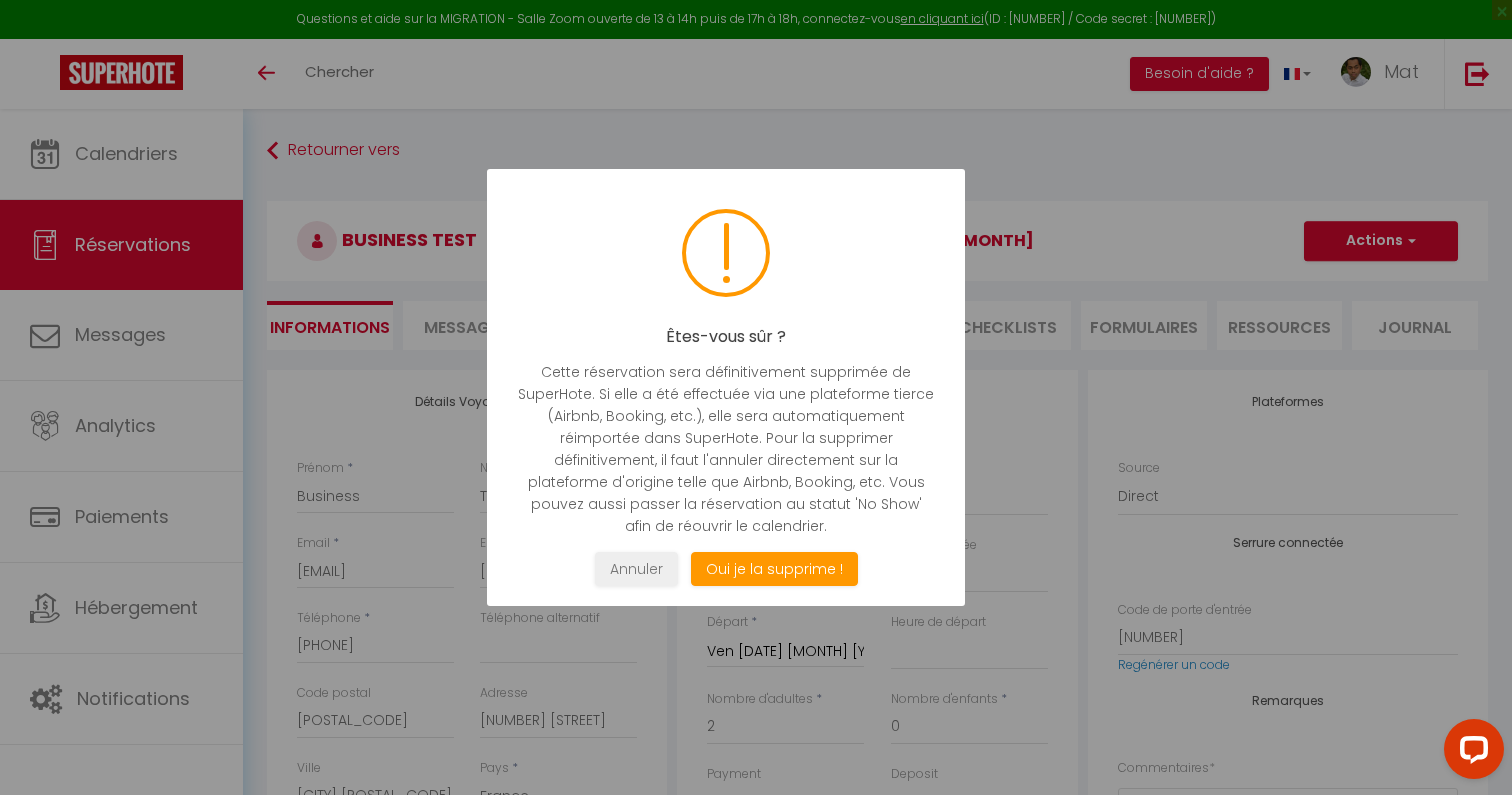 select on "not_cancelled" 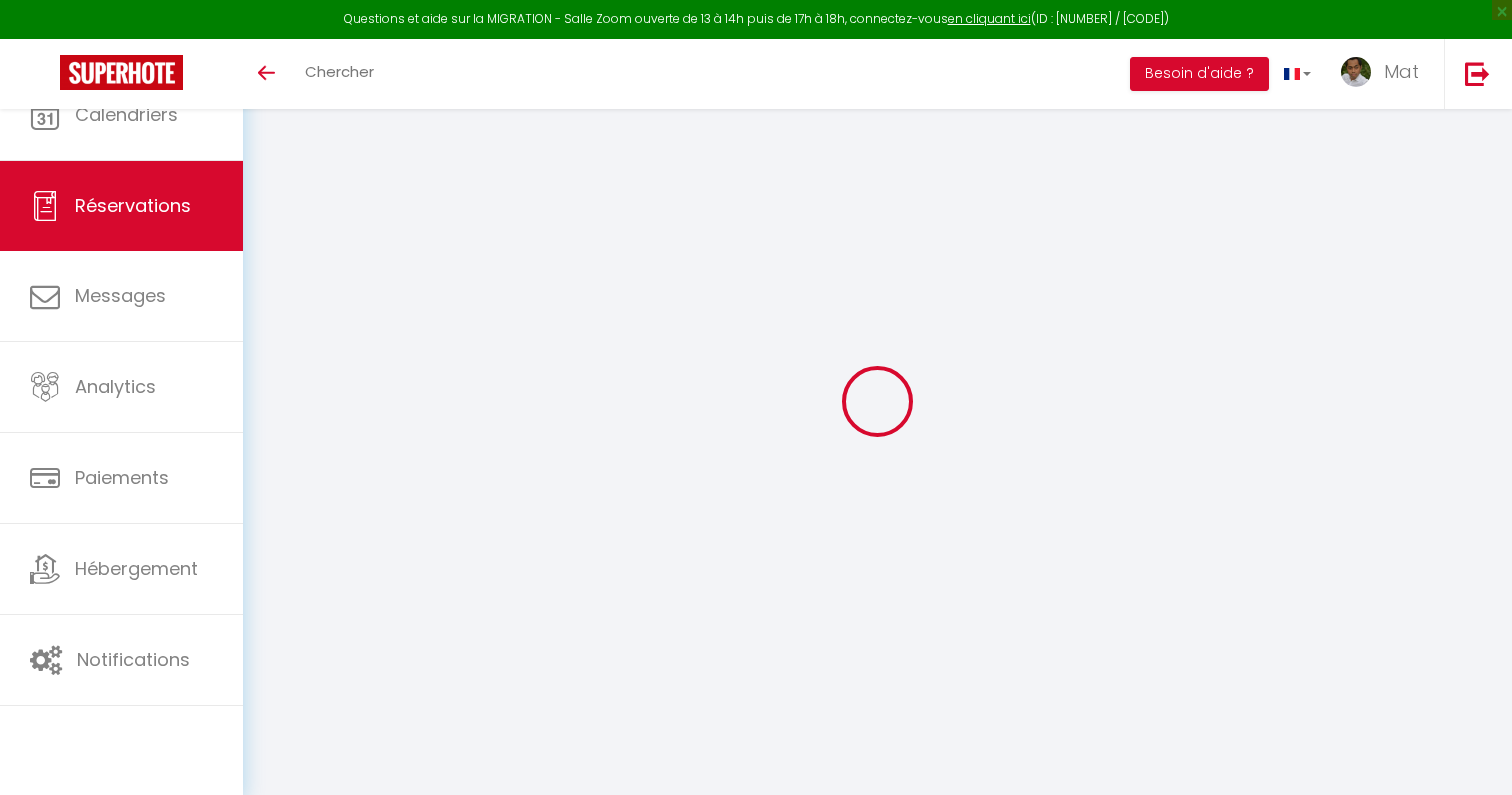 select 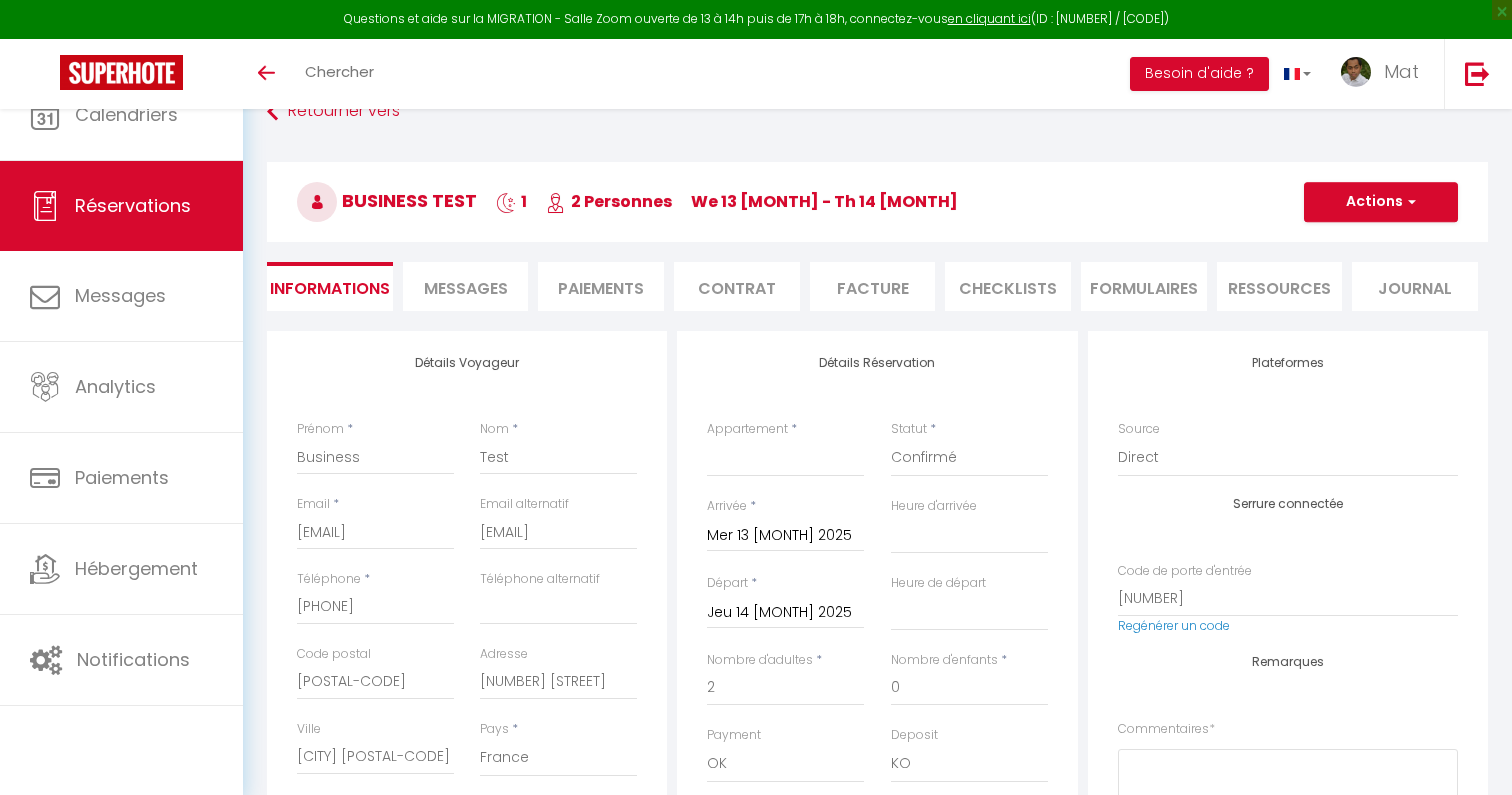 select 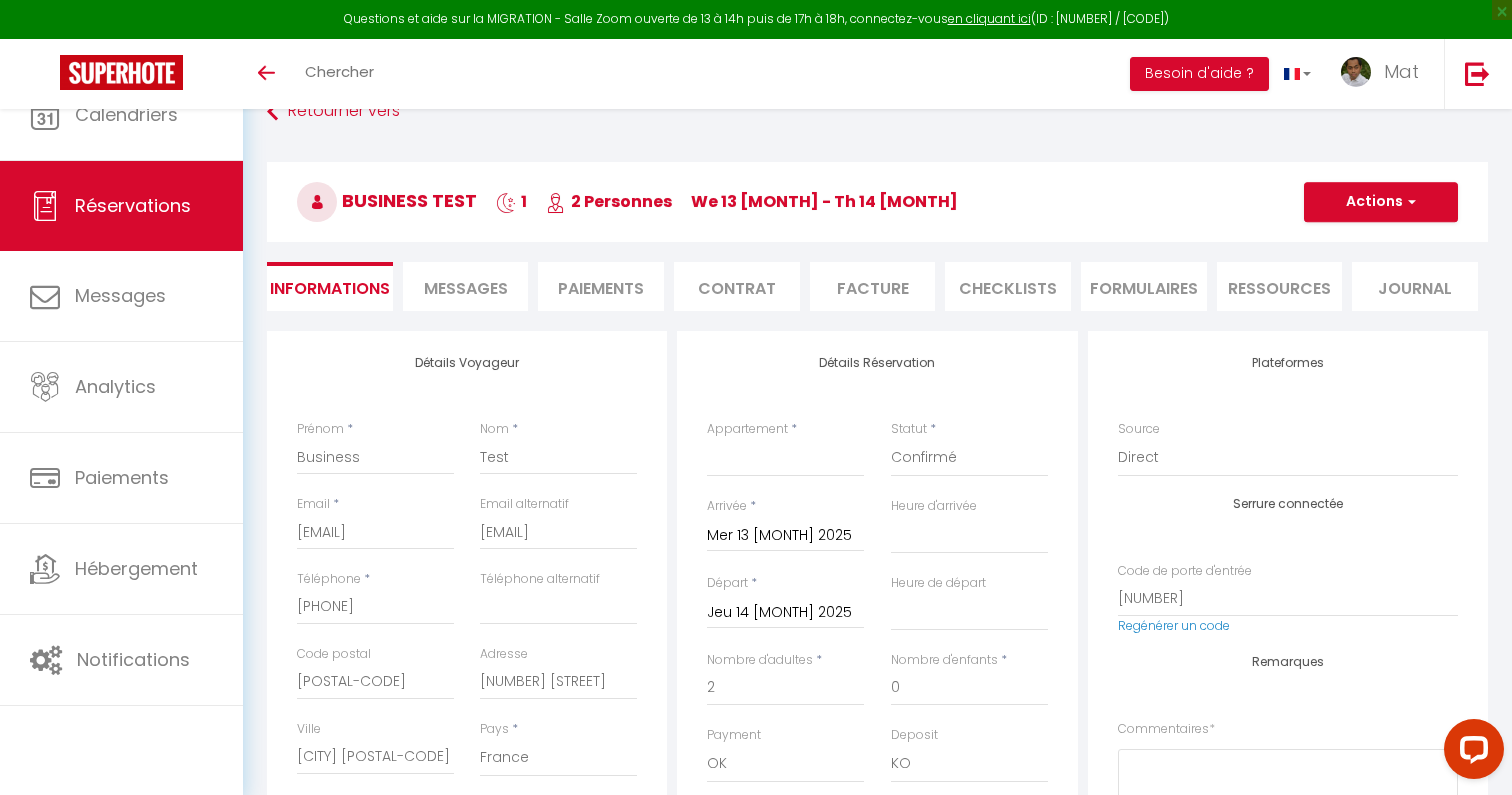 scroll, scrollTop: 0, scrollLeft: 0, axis: both 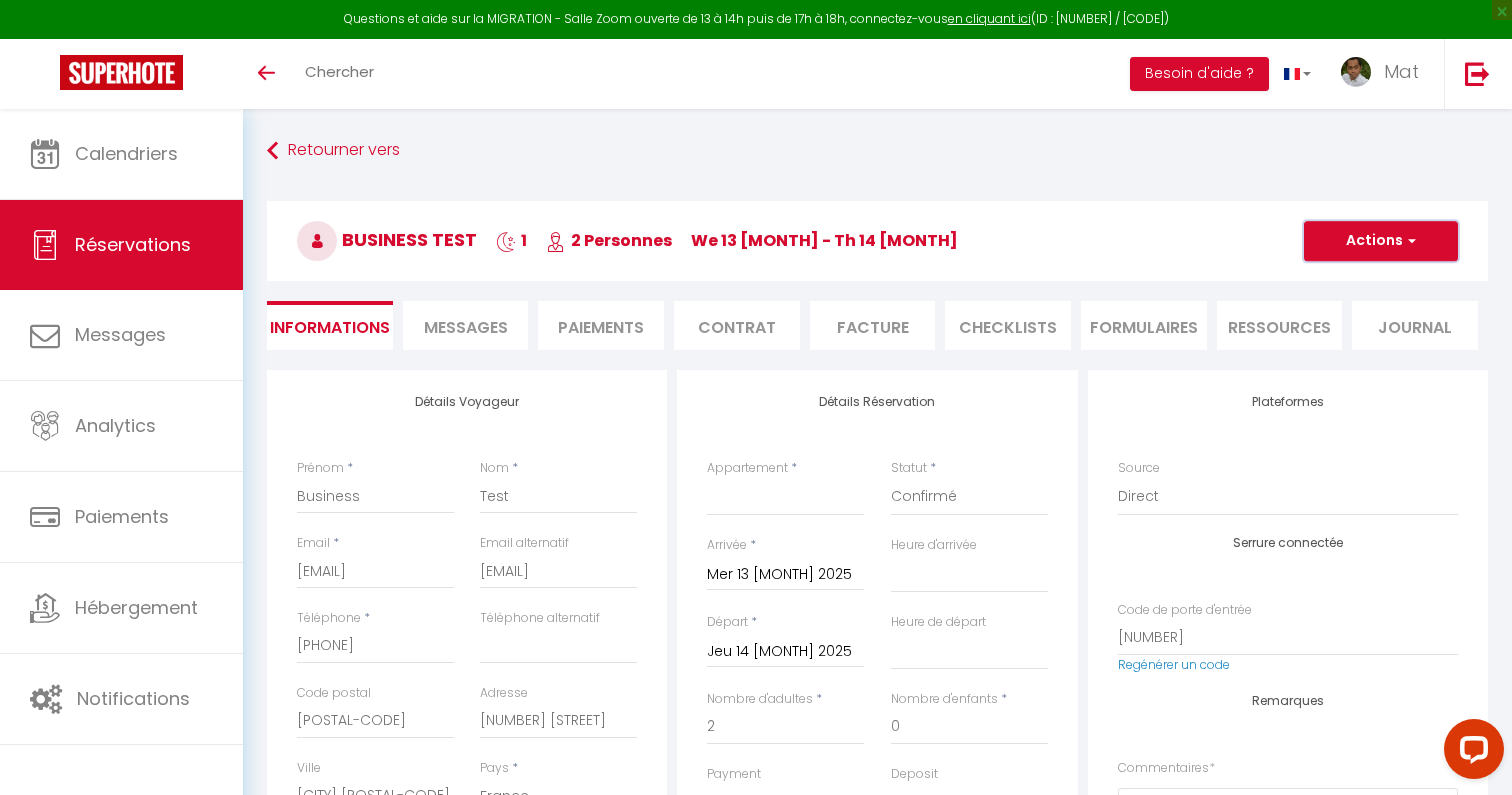 click on "Actions" at bounding box center (1381, 241) 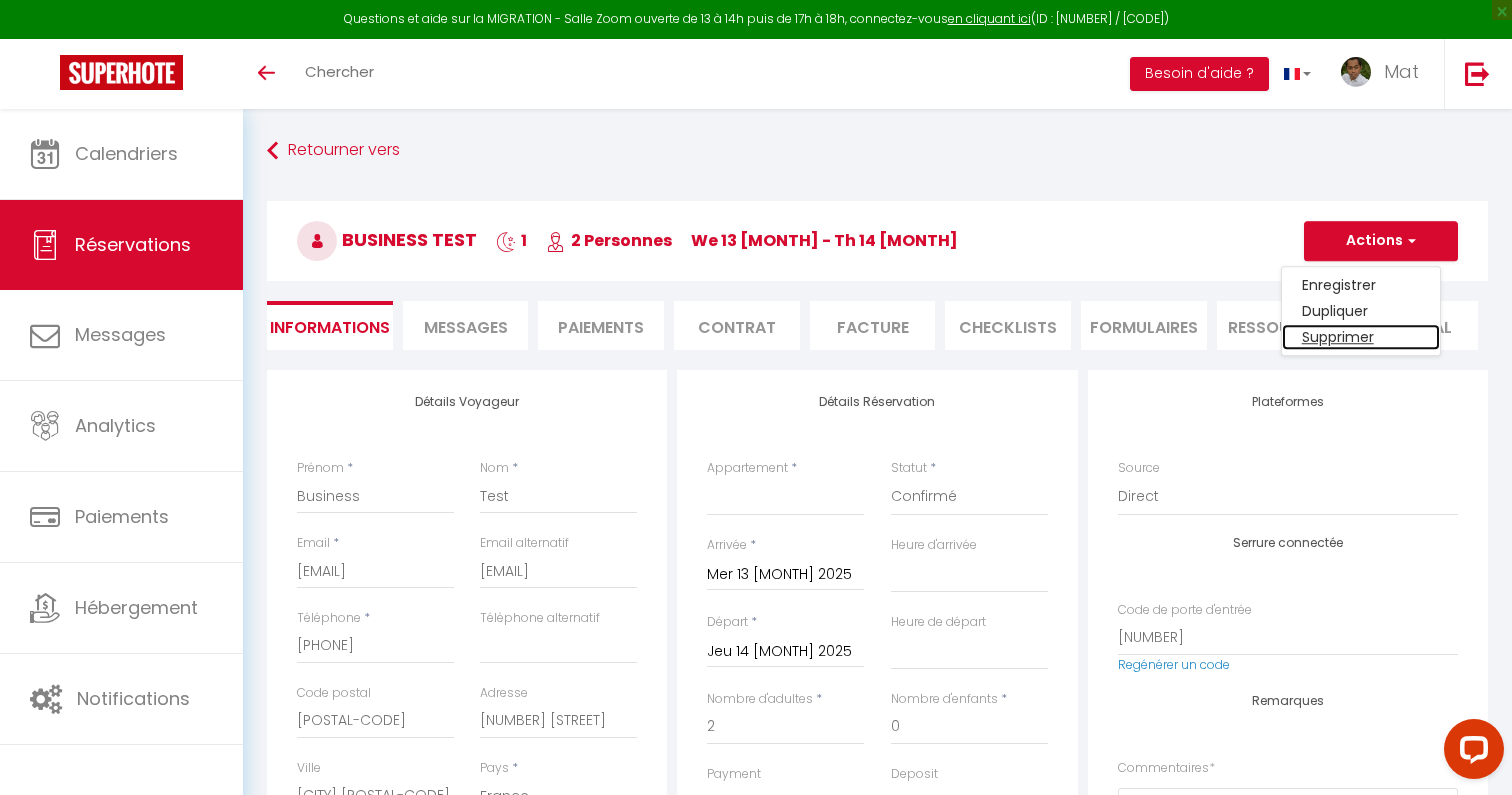 click on "Supprimer" at bounding box center [1361, 337] 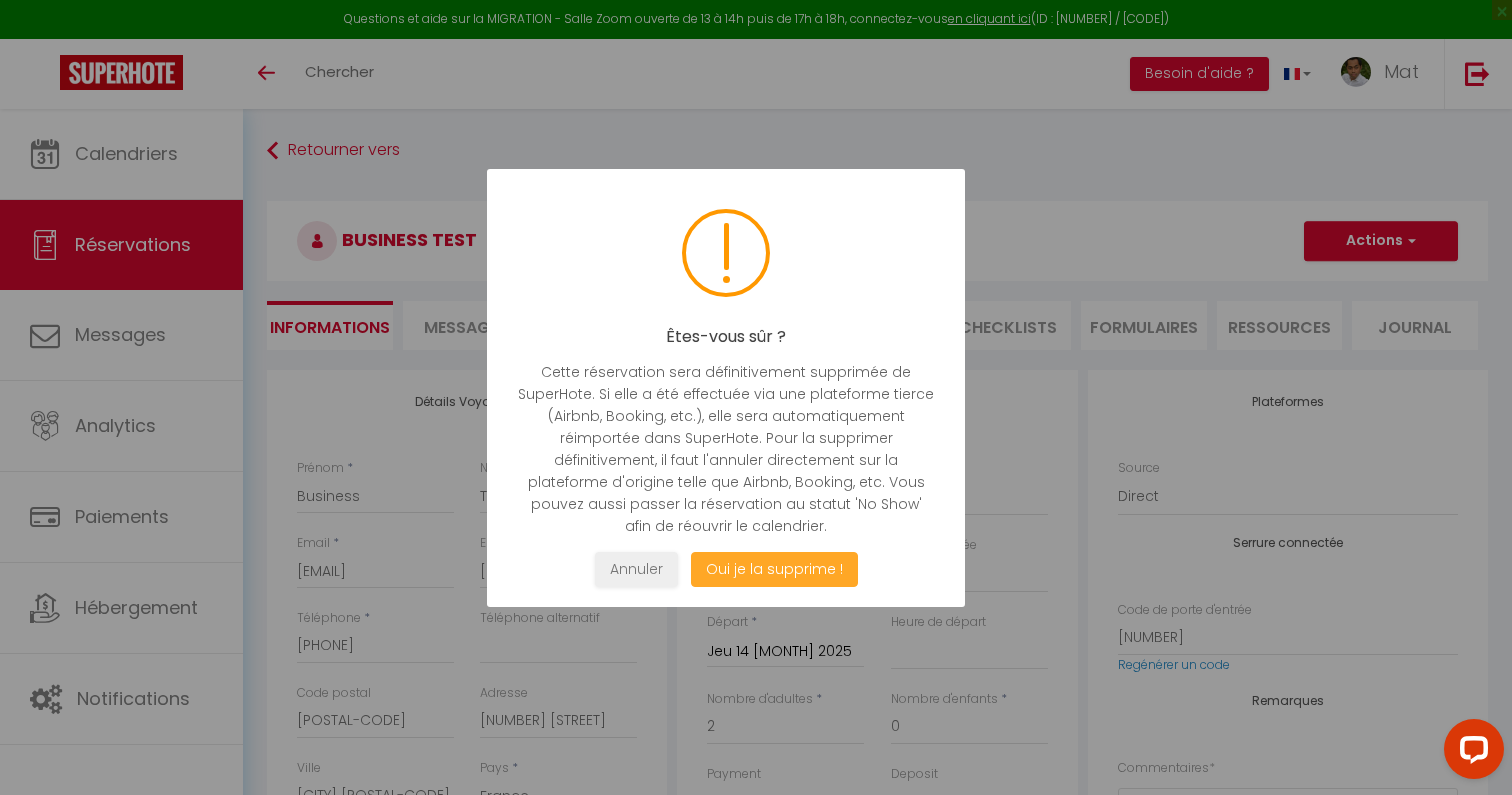 click on "Oui je la supprime !" at bounding box center [774, 569] 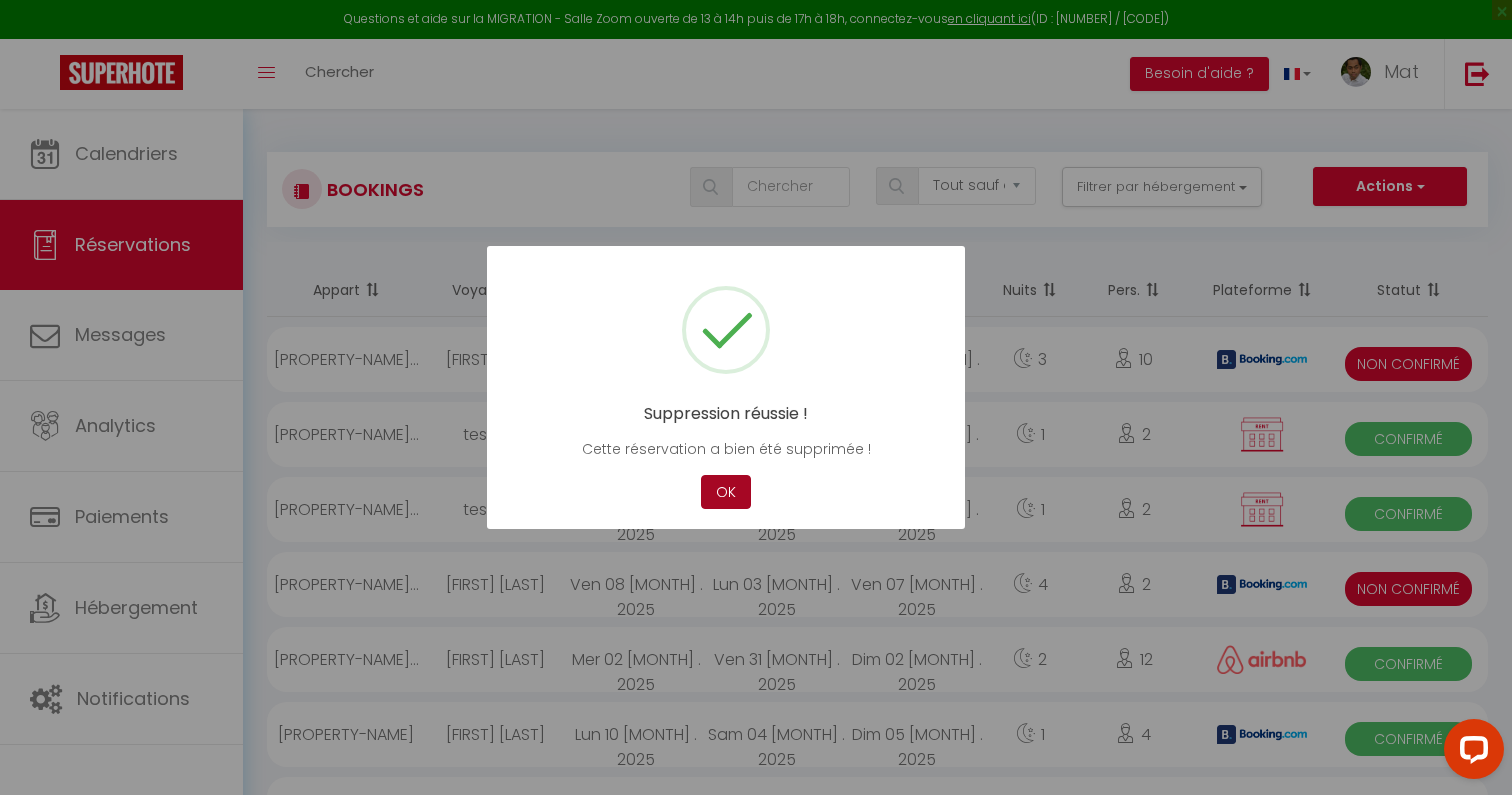 type 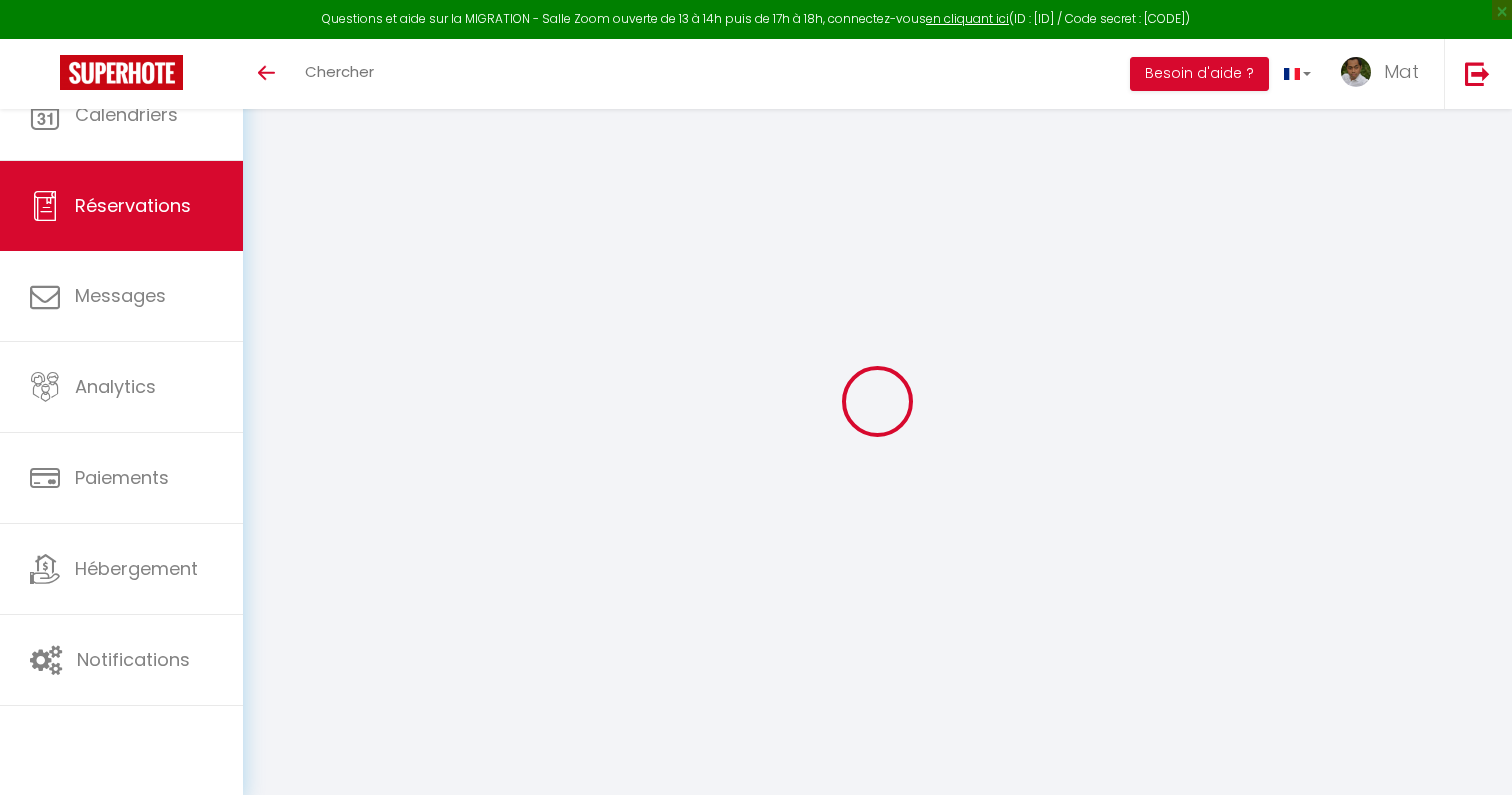 select 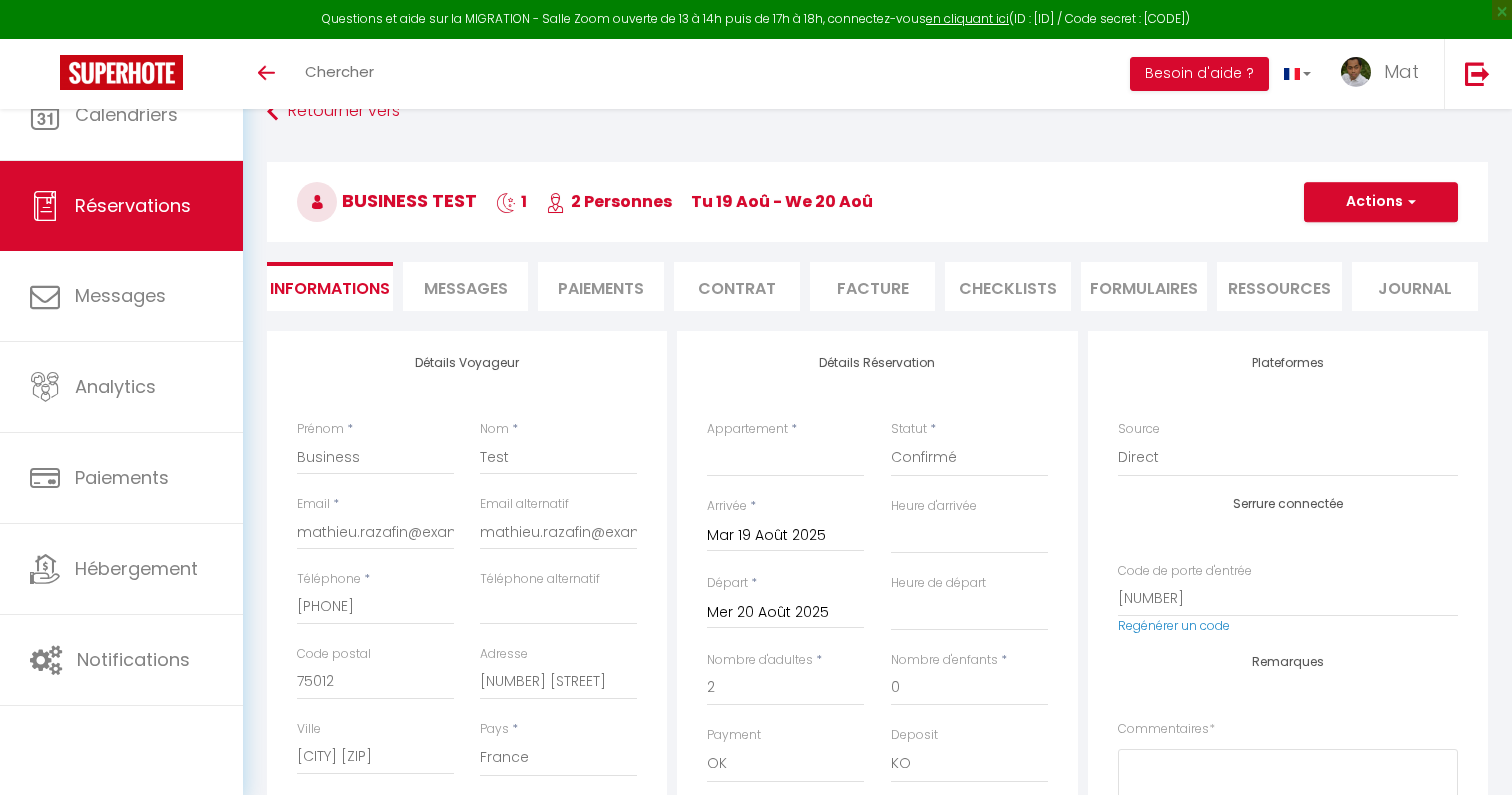 scroll, scrollTop: 0, scrollLeft: 0, axis: both 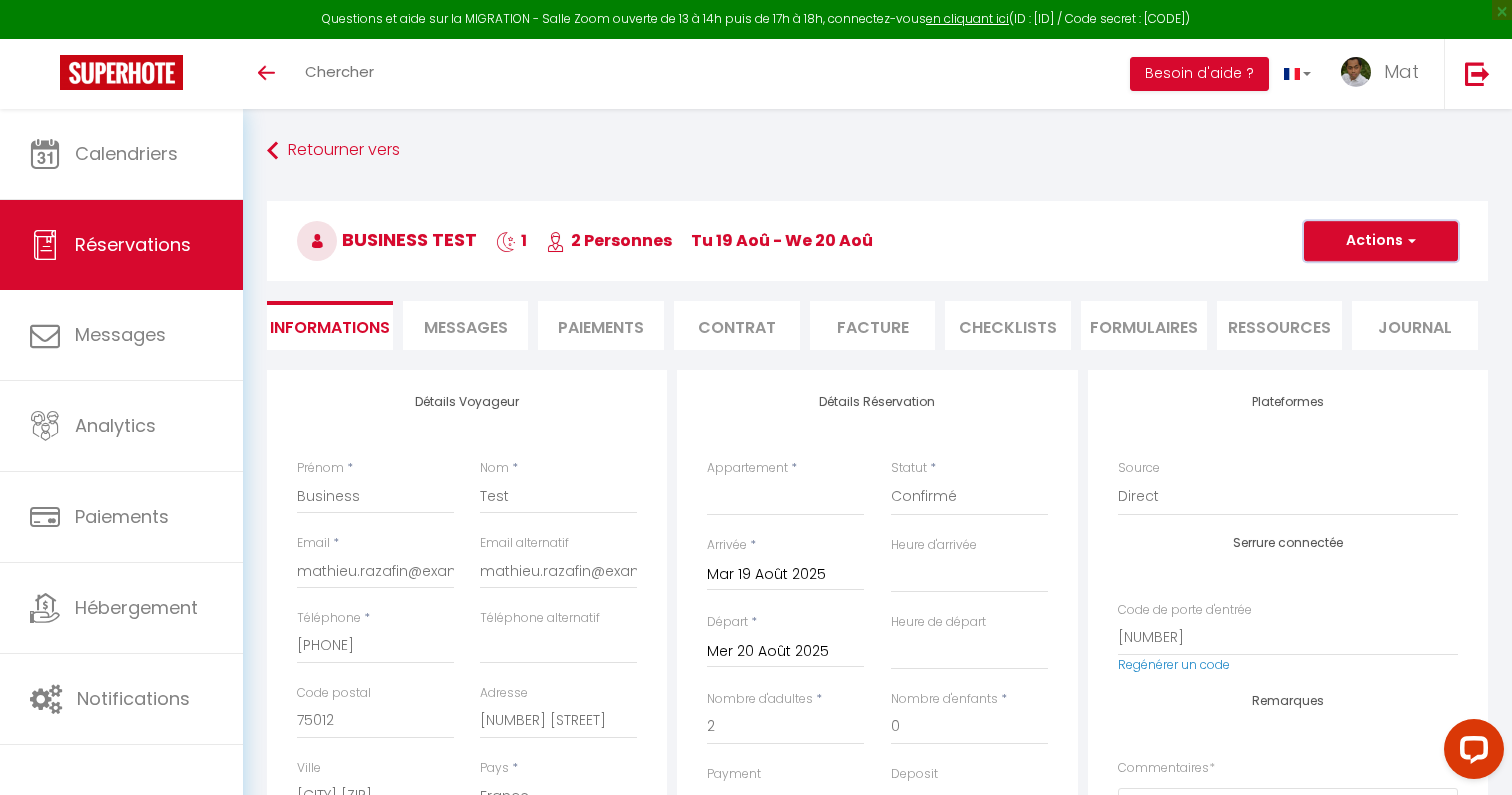 click on "Actions" at bounding box center [1381, 241] 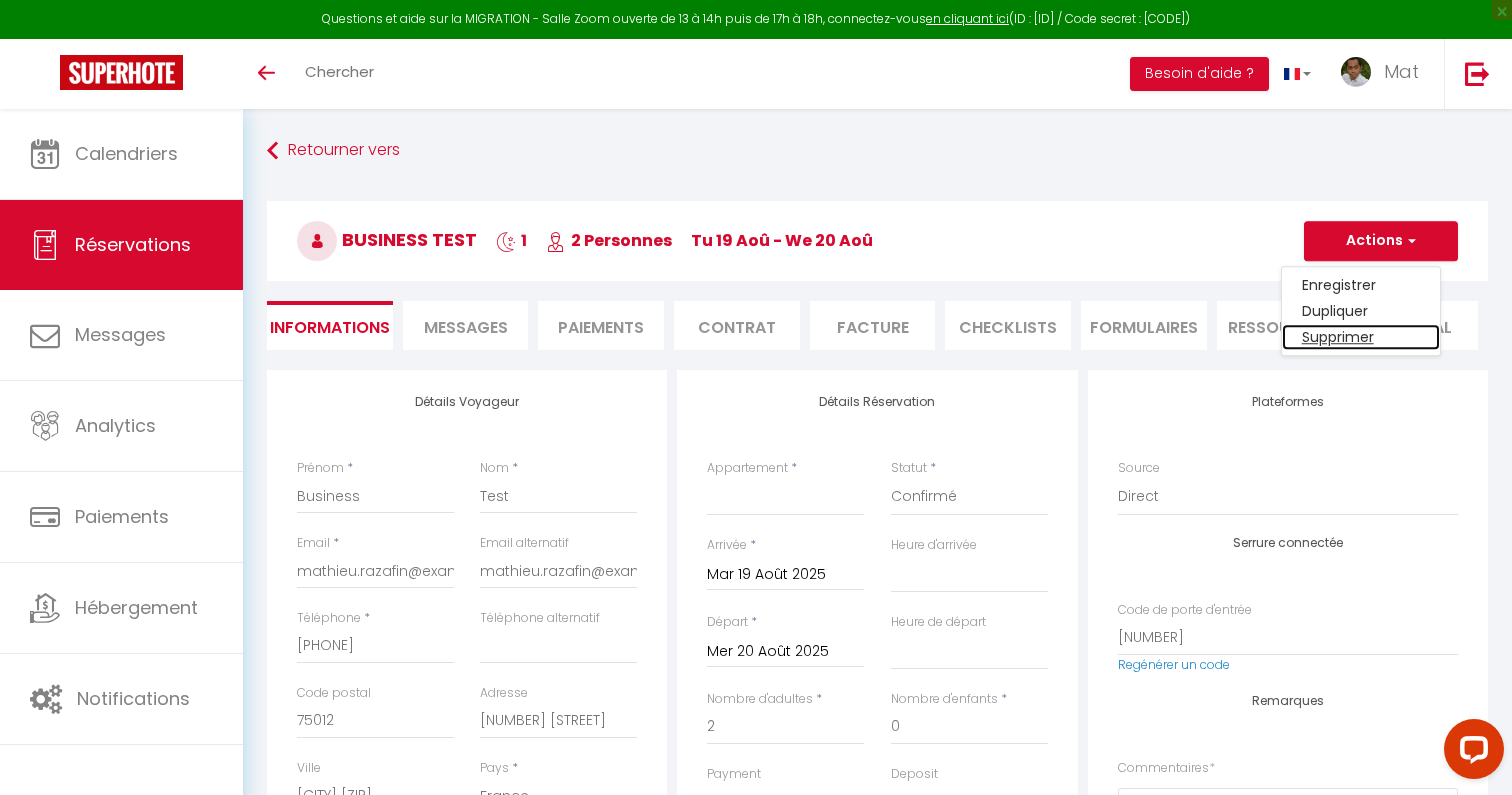 click on "Supprimer" at bounding box center (1361, 337) 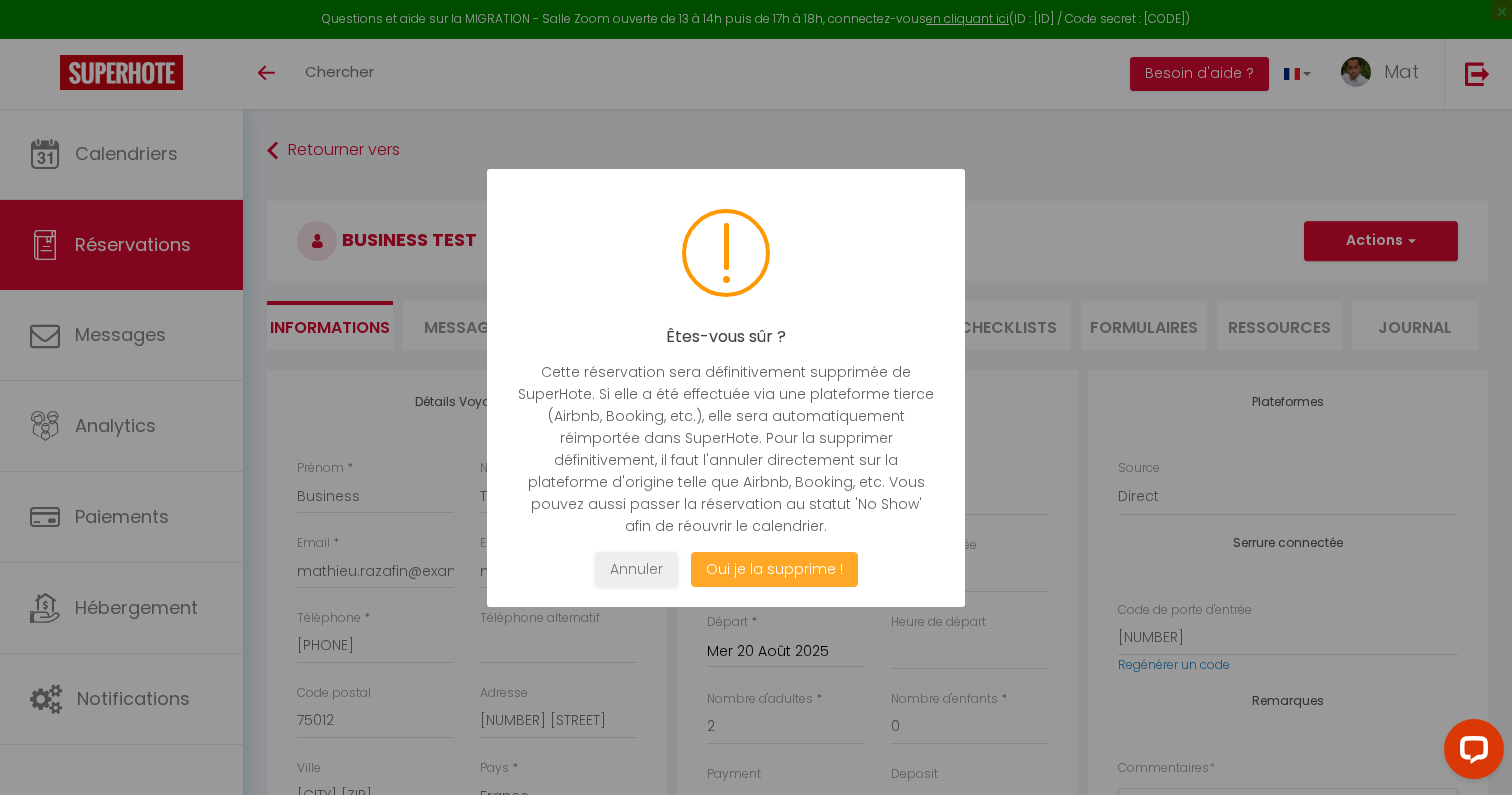 click on "Oui je la supprime !" at bounding box center [774, 569] 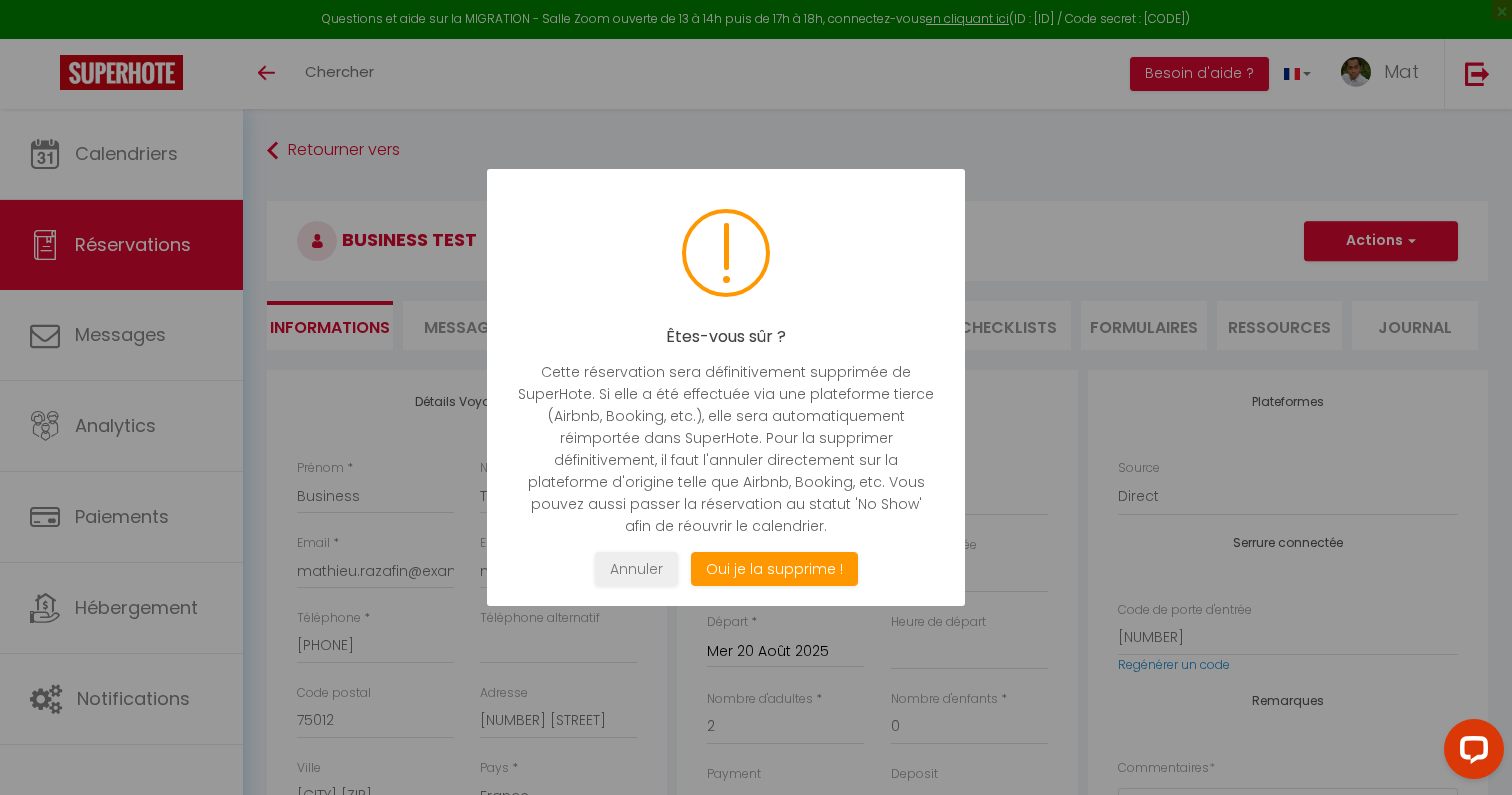 select on "not_cancelled" 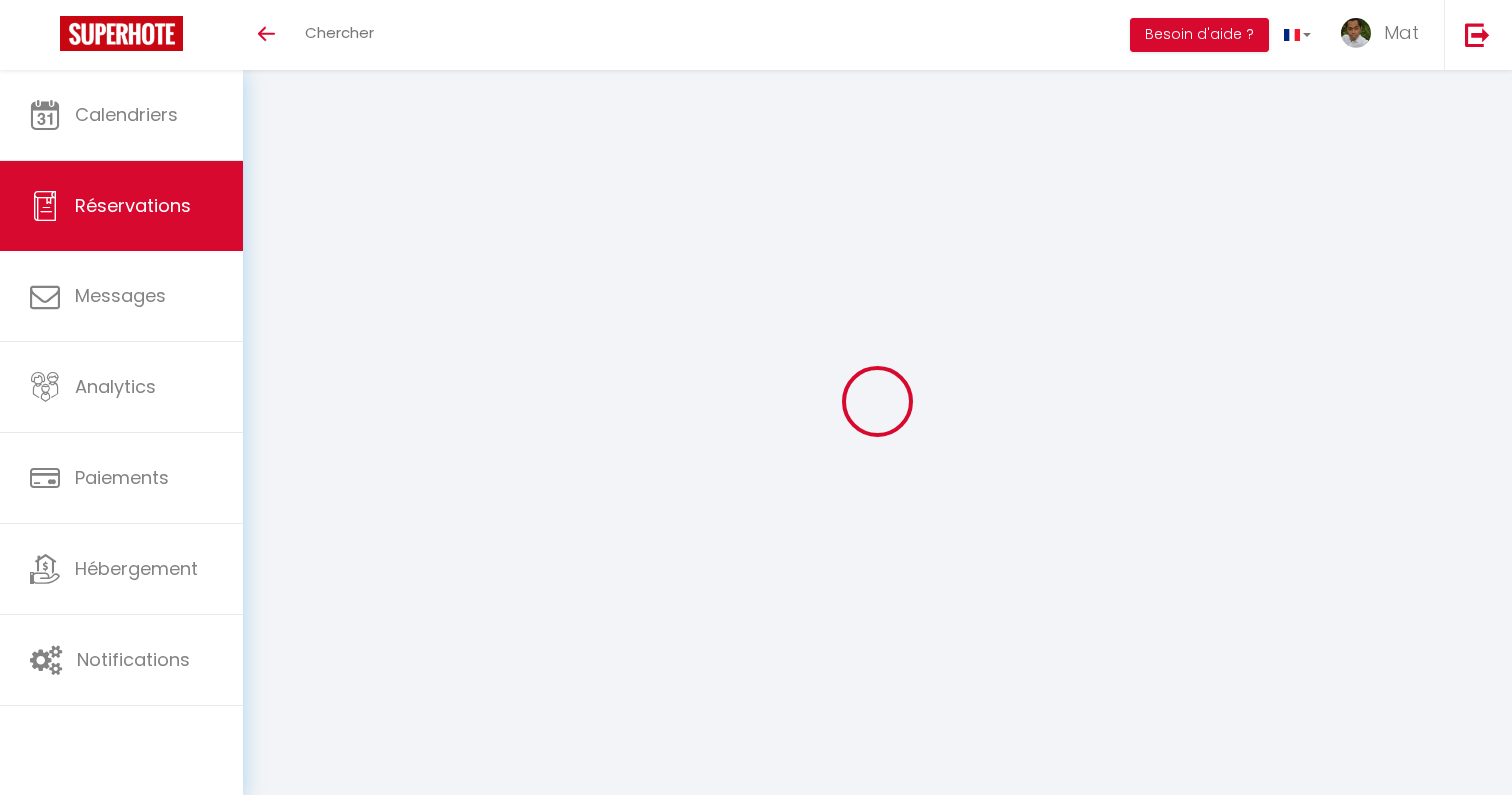 select 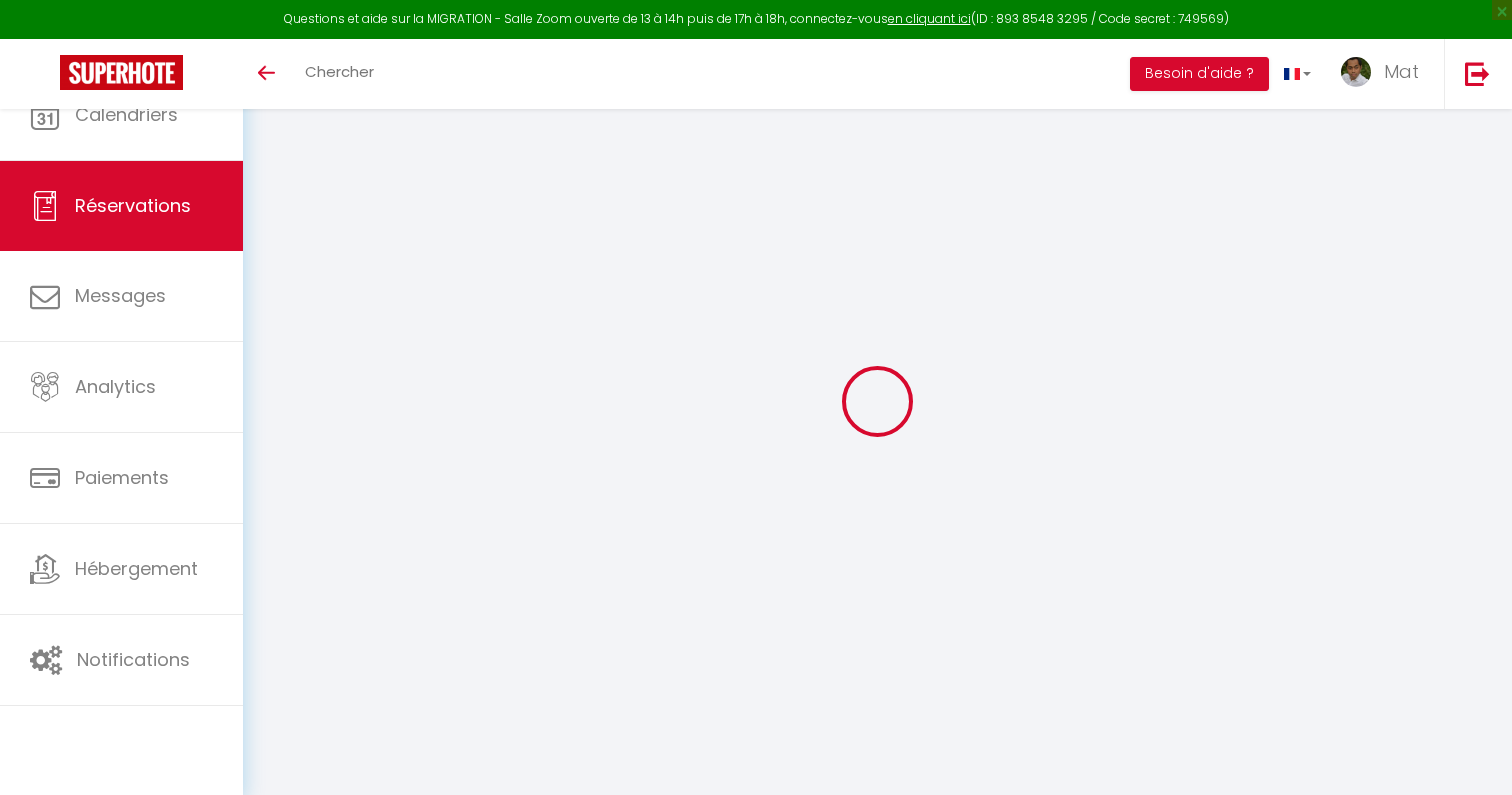 type on "Business" 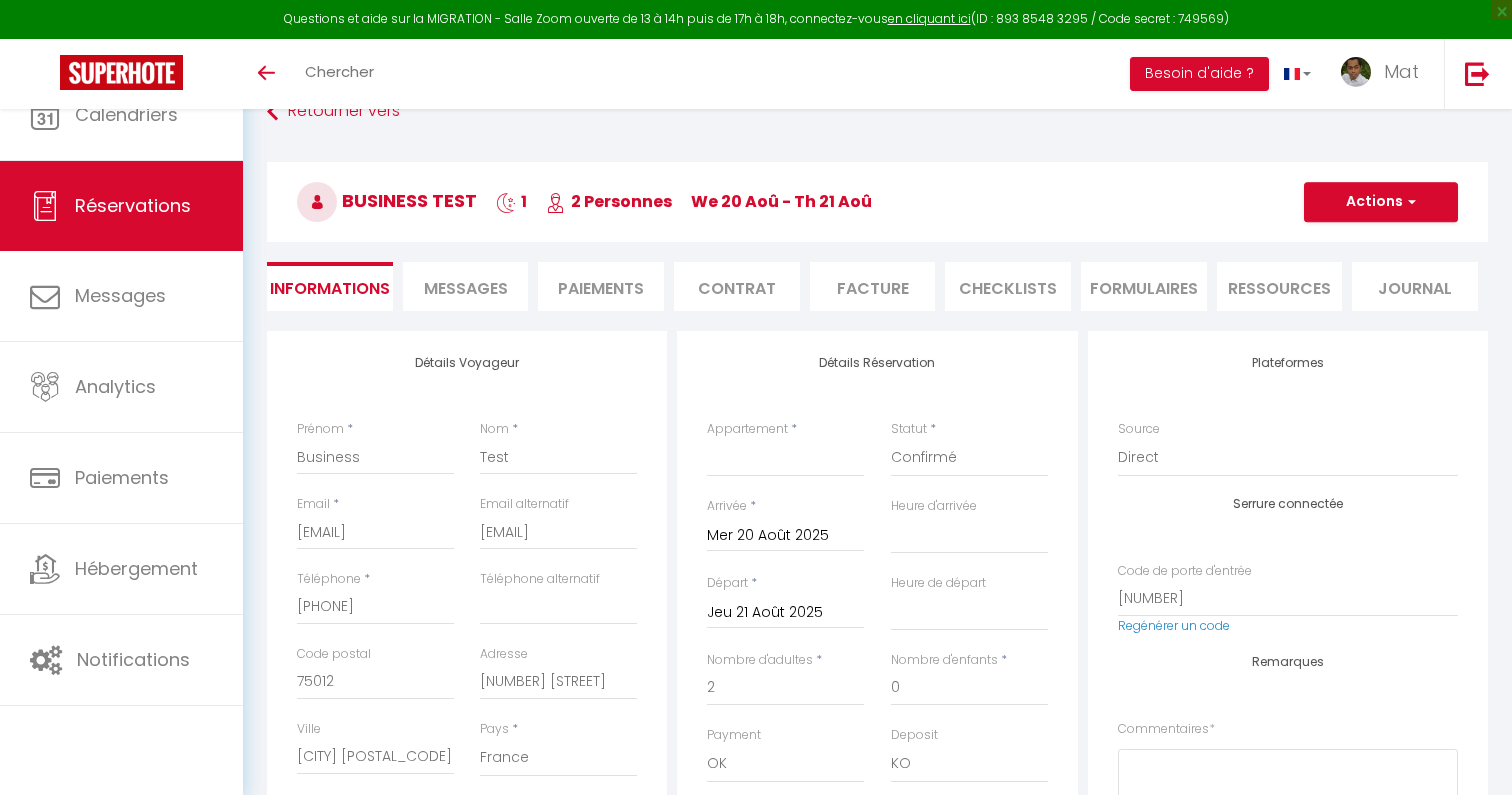 select 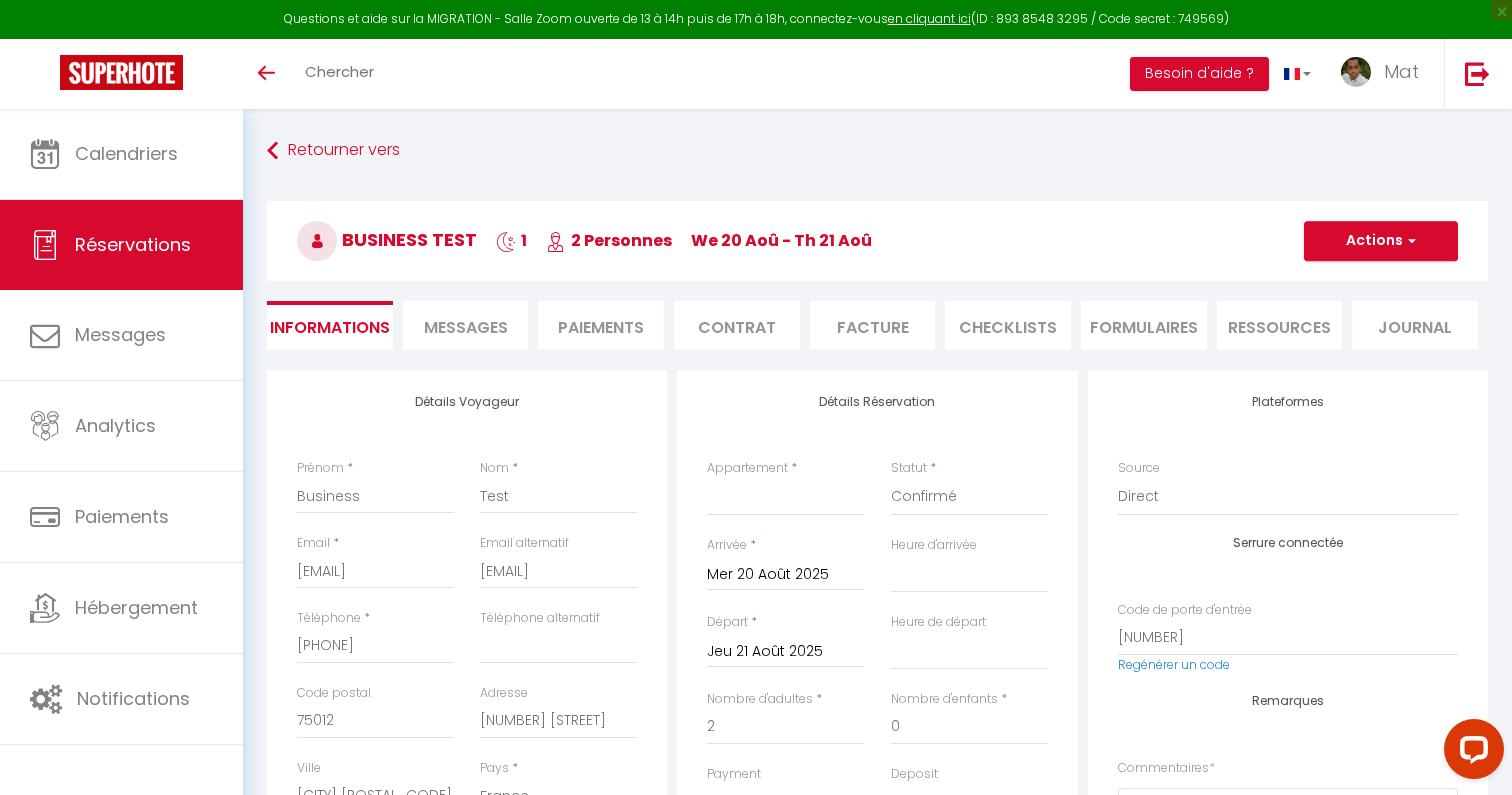 scroll, scrollTop: 0, scrollLeft: 0, axis: both 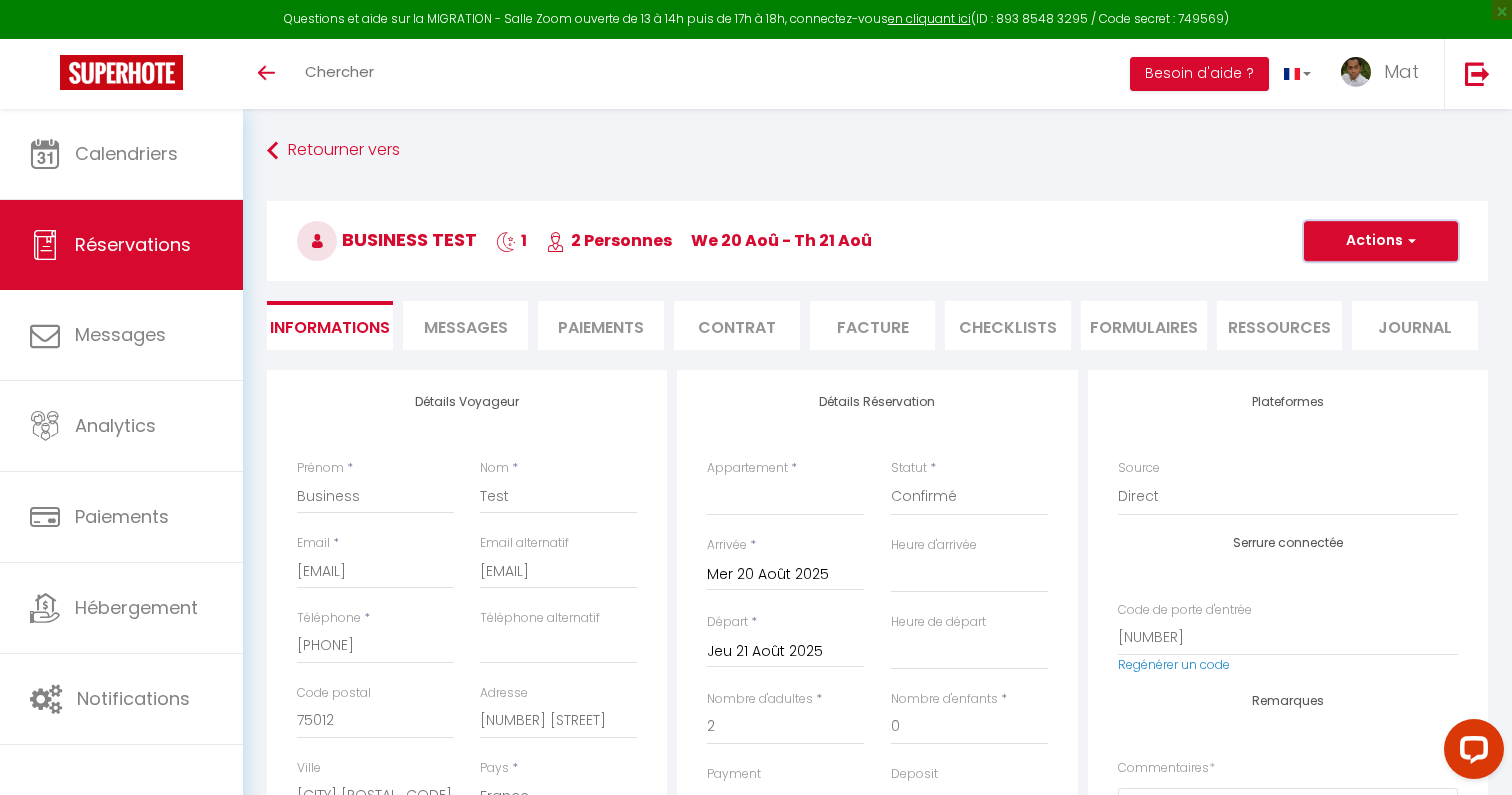 click on "Actions" at bounding box center (1381, 241) 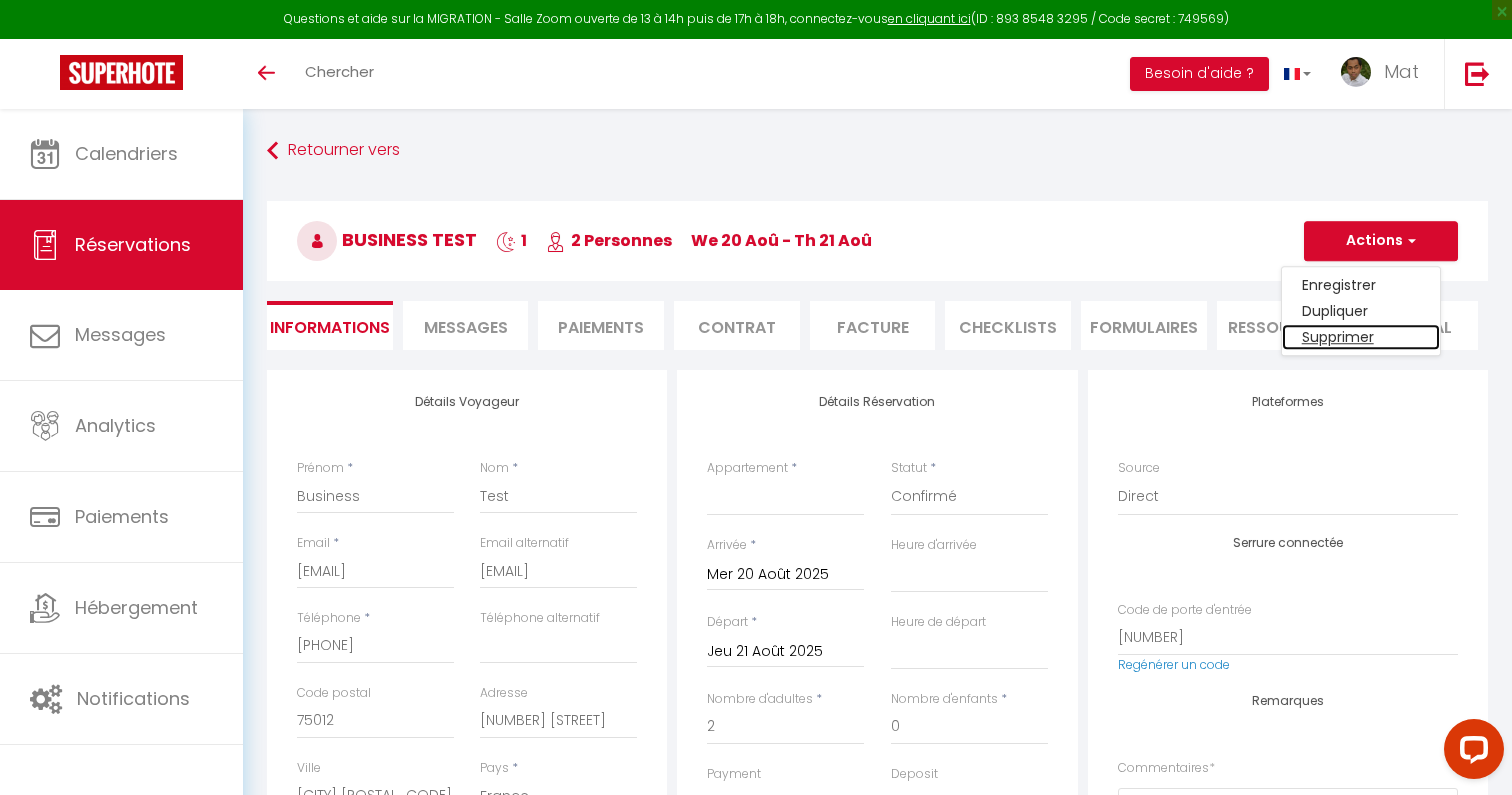 click on "Supprimer" at bounding box center [1361, 337] 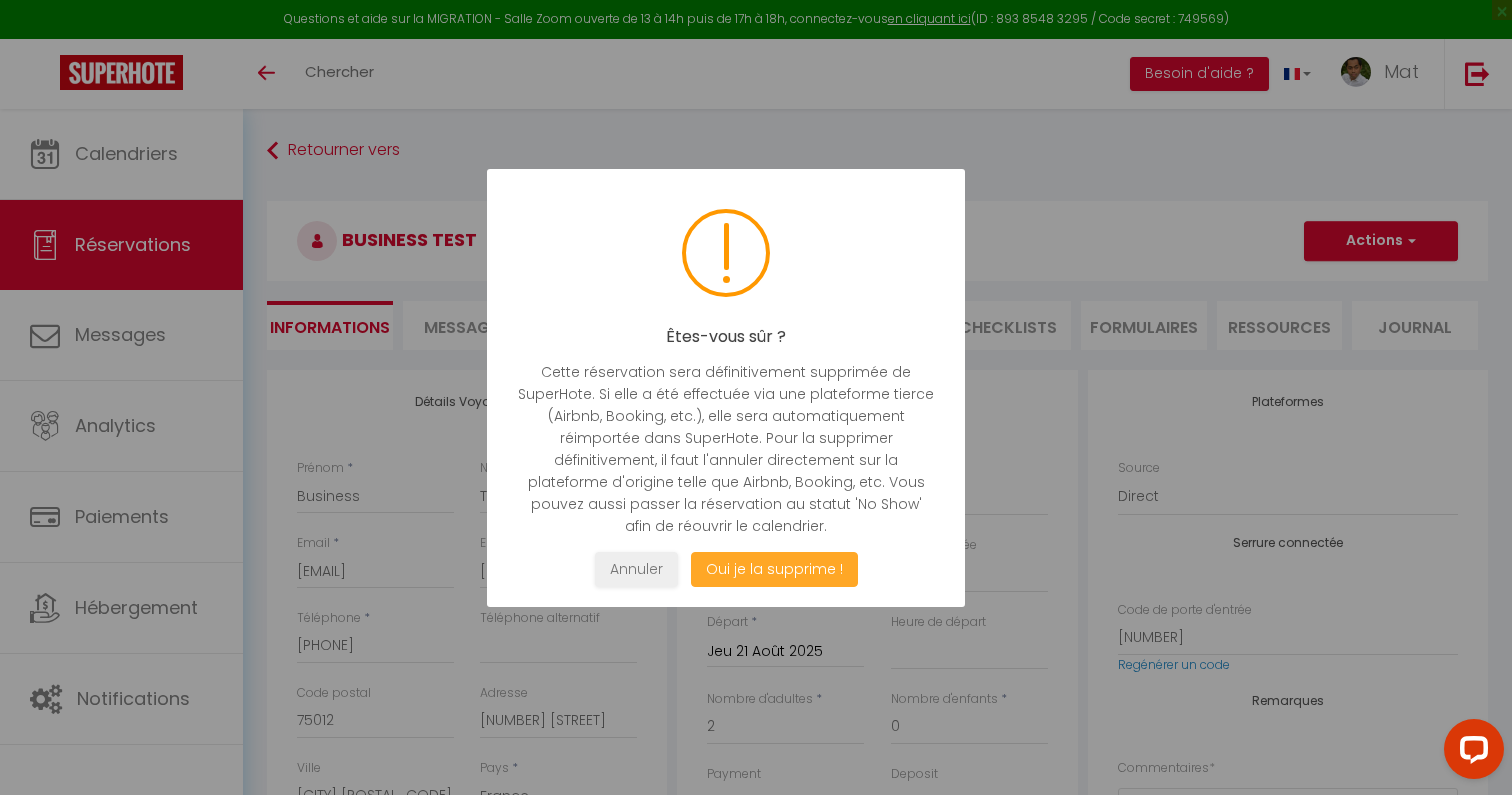 click on "Oui je la supprime !" at bounding box center (774, 569) 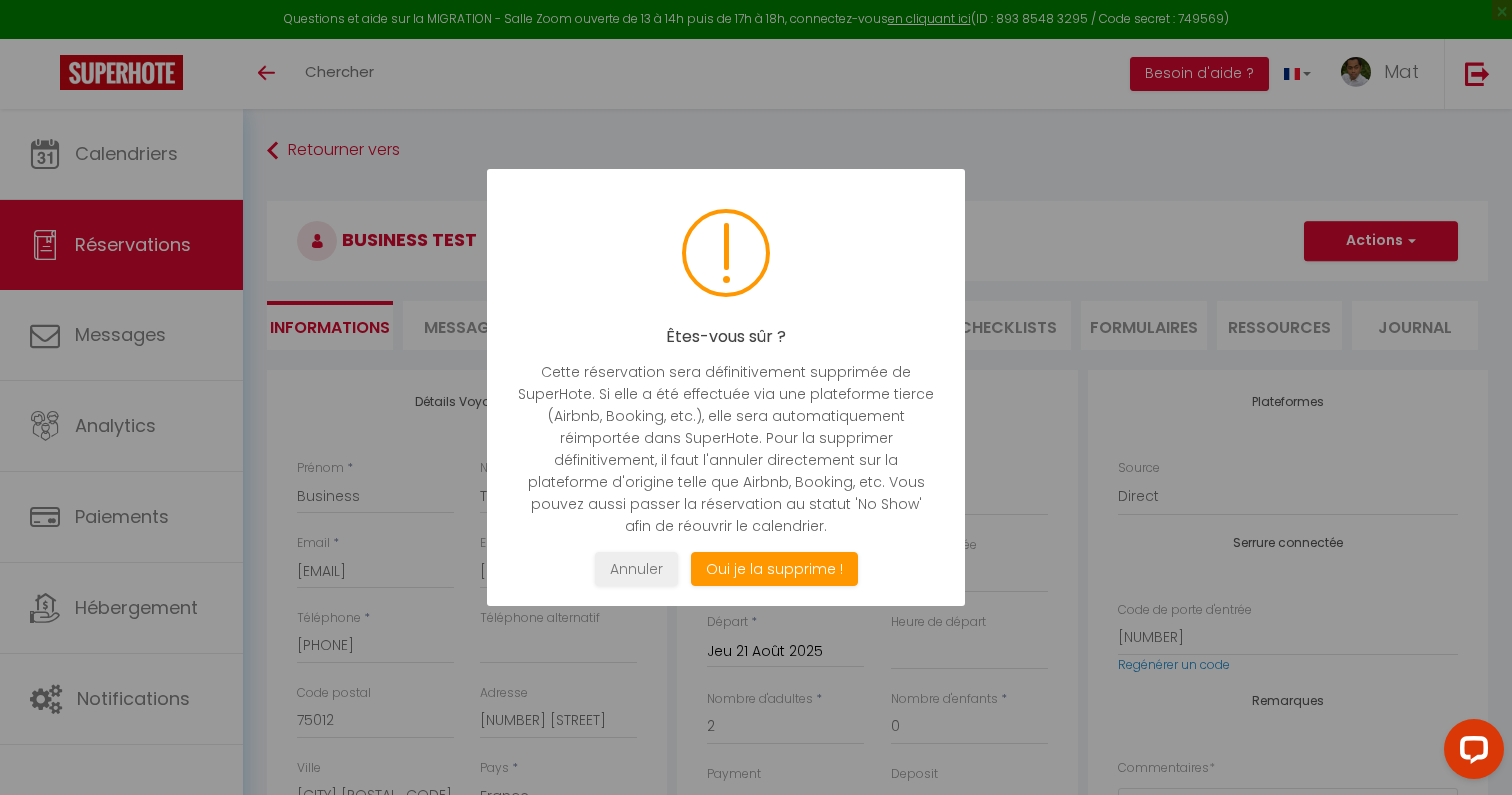 select on "not_cancelled" 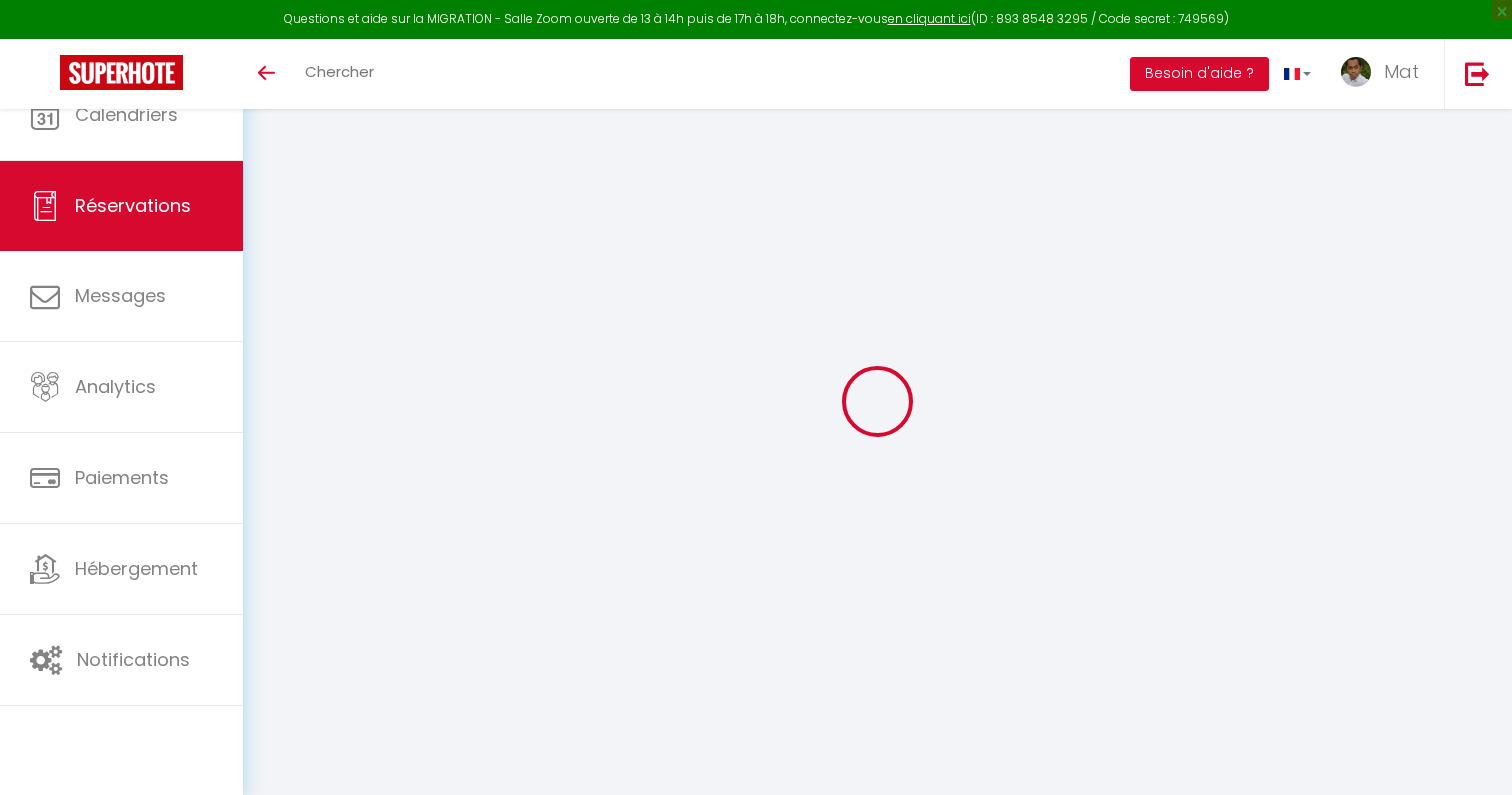 select 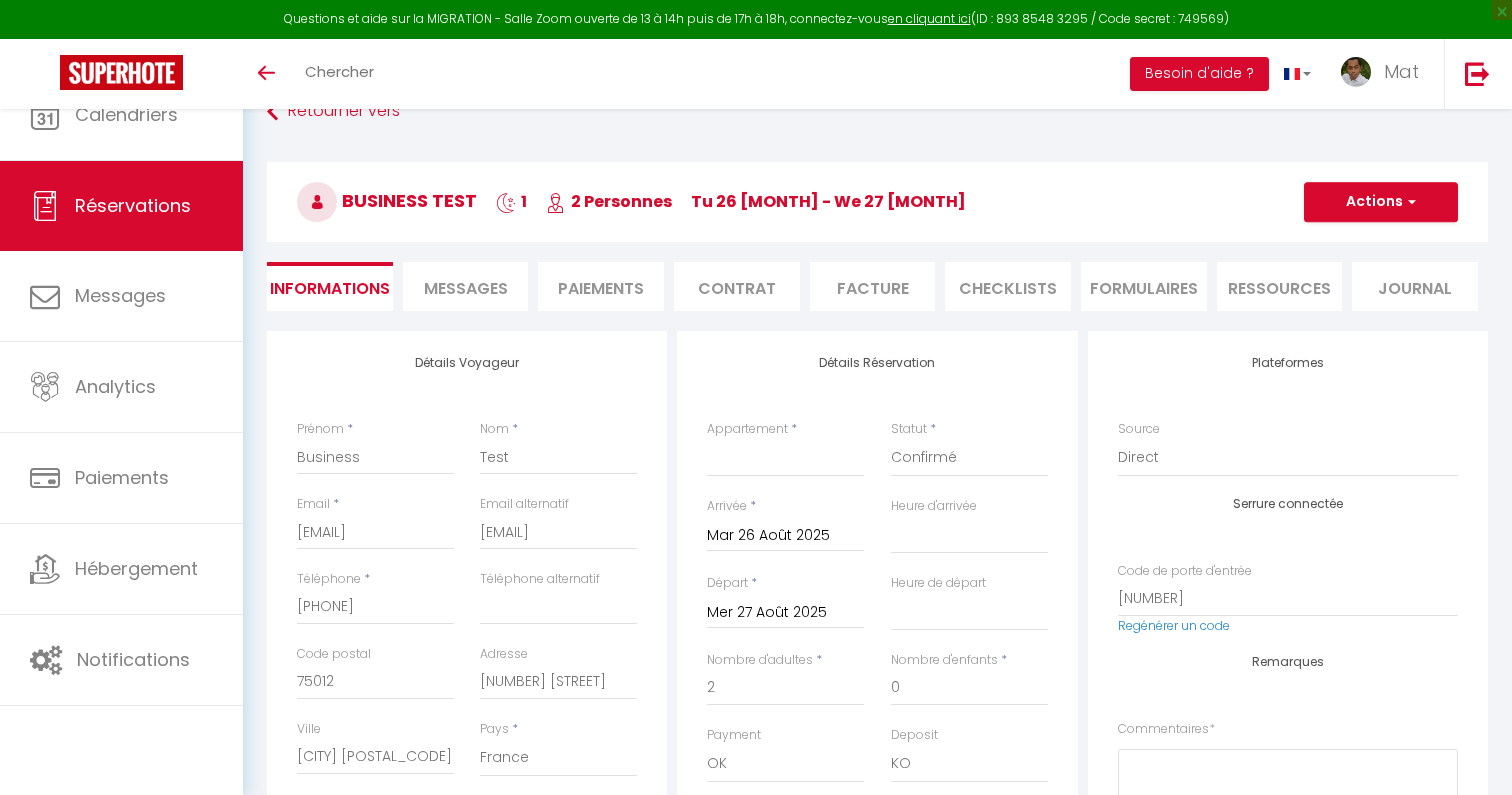 scroll, scrollTop: 0, scrollLeft: 0, axis: both 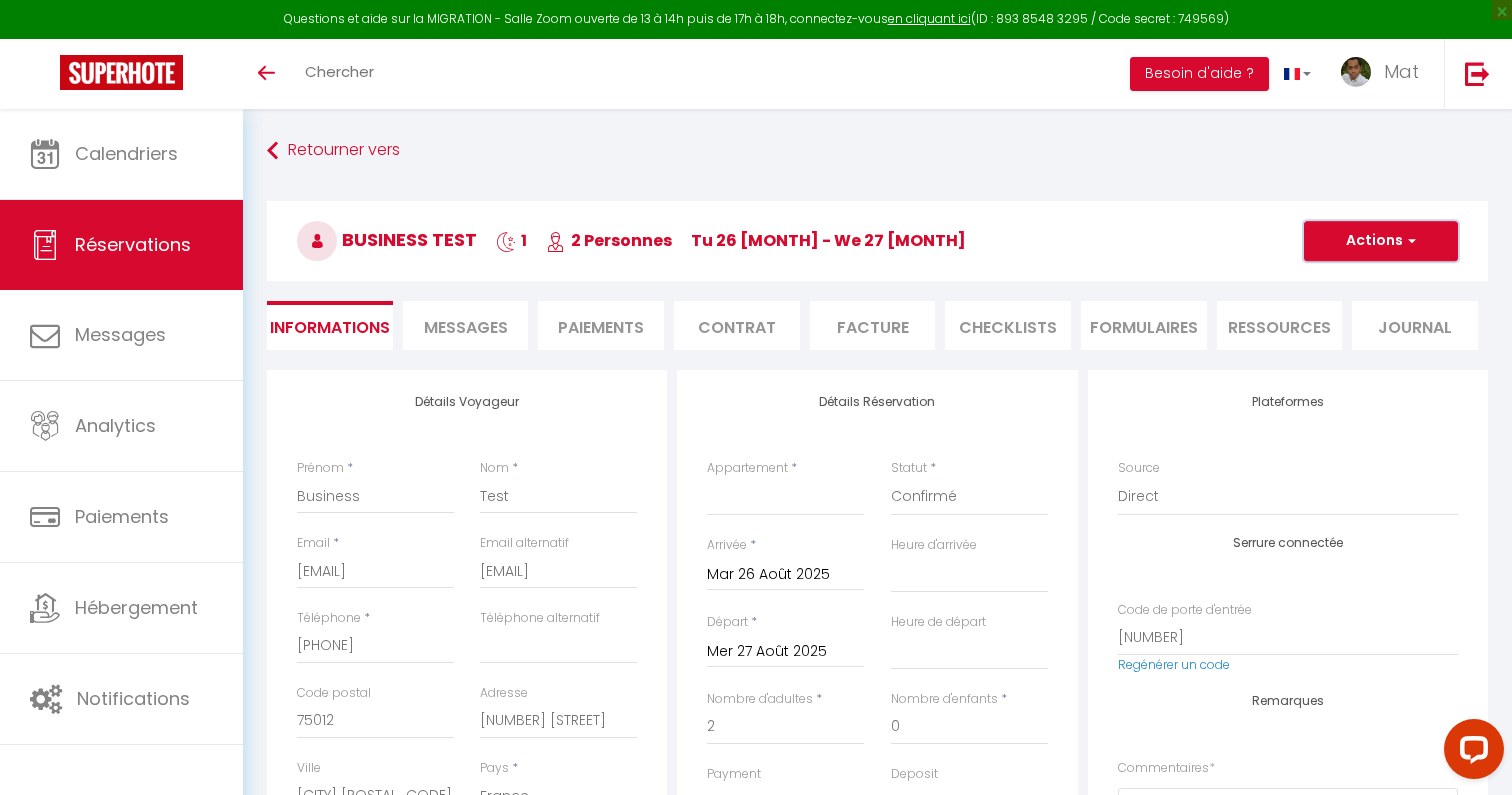 click on "Actions" at bounding box center (1381, 241) 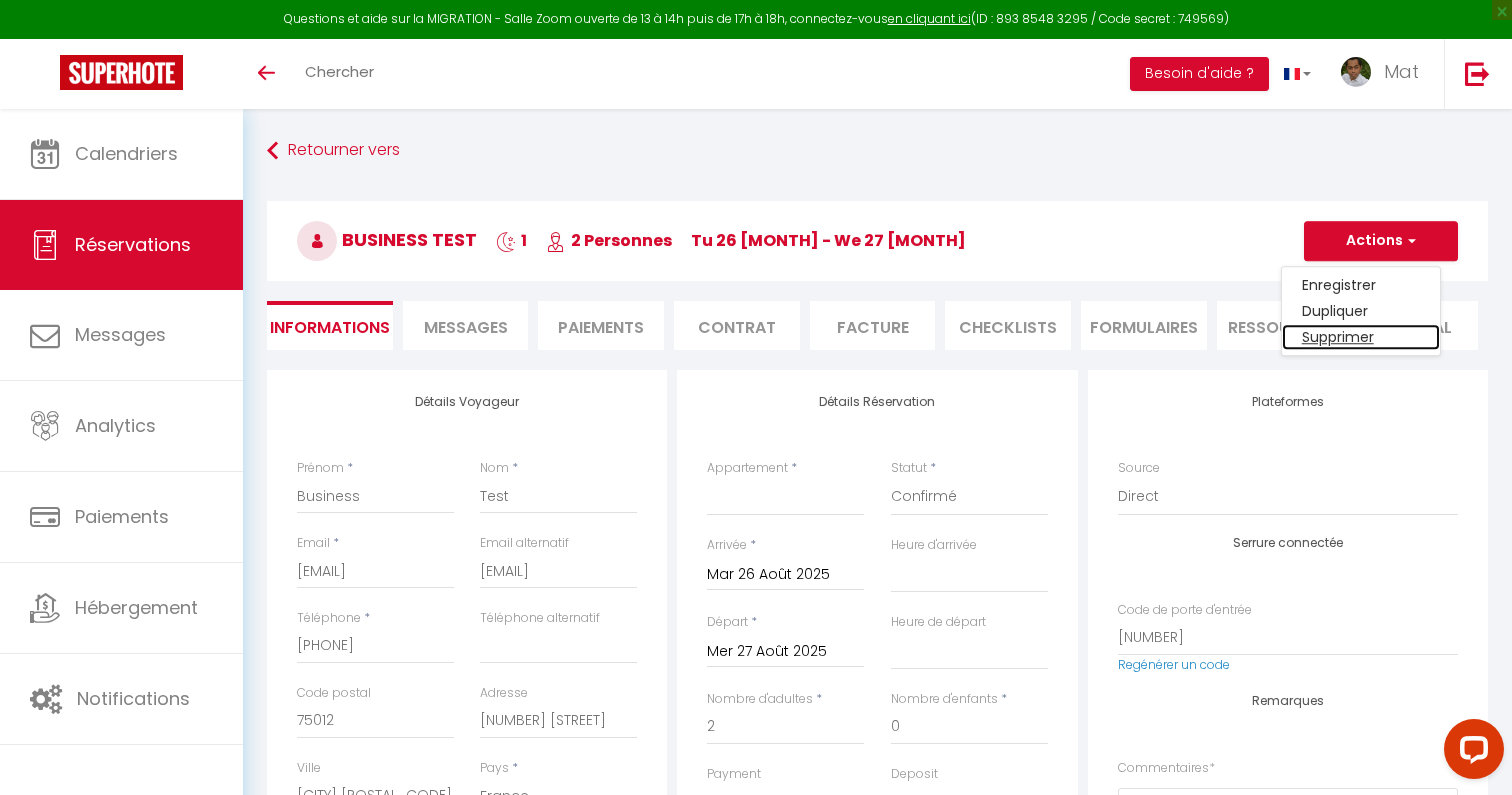 click on "Supprimer" at bounding box center [1361, 337] 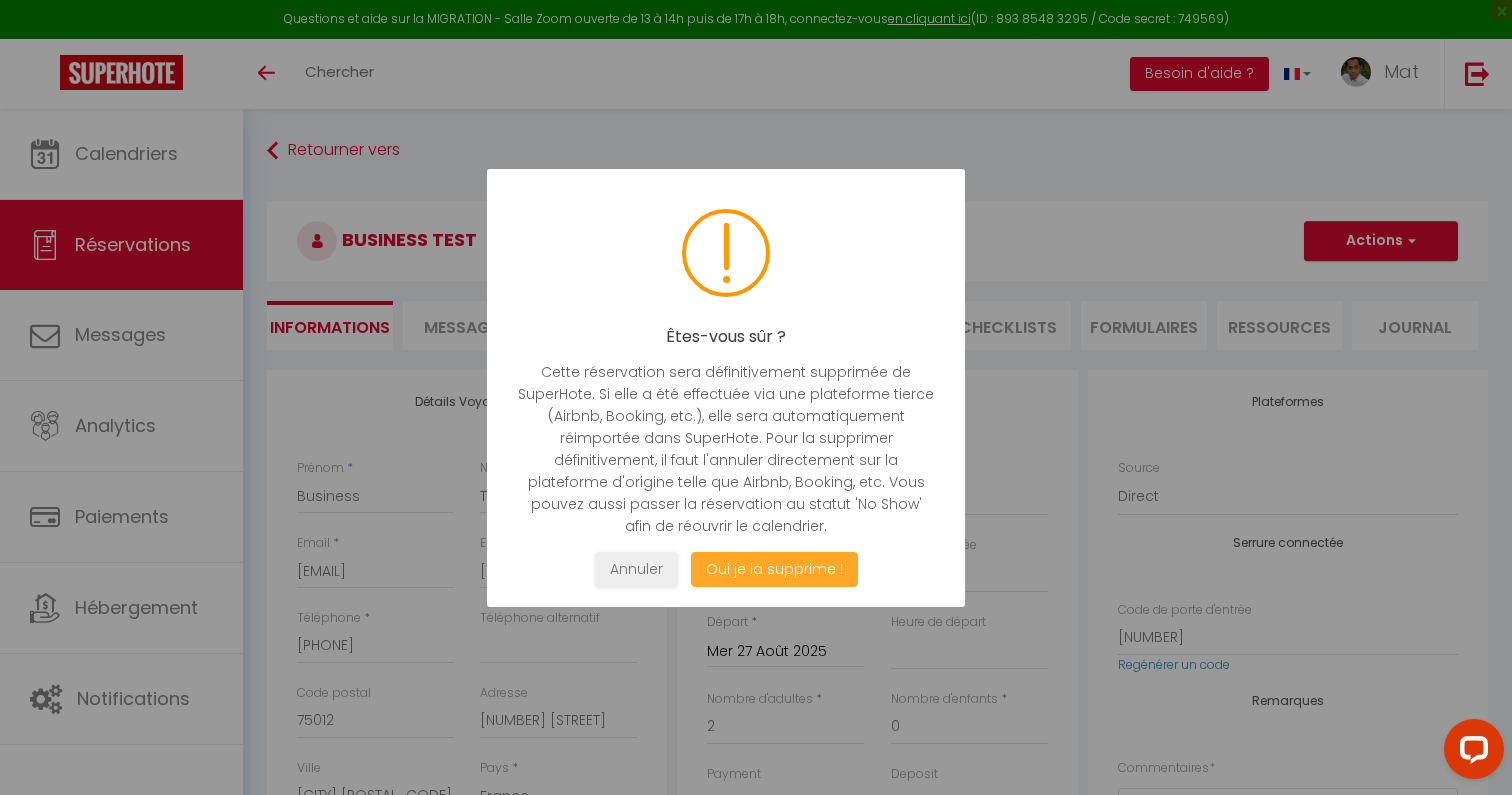 click on "Oui je la supprime !" at bounding box center (774, 569) 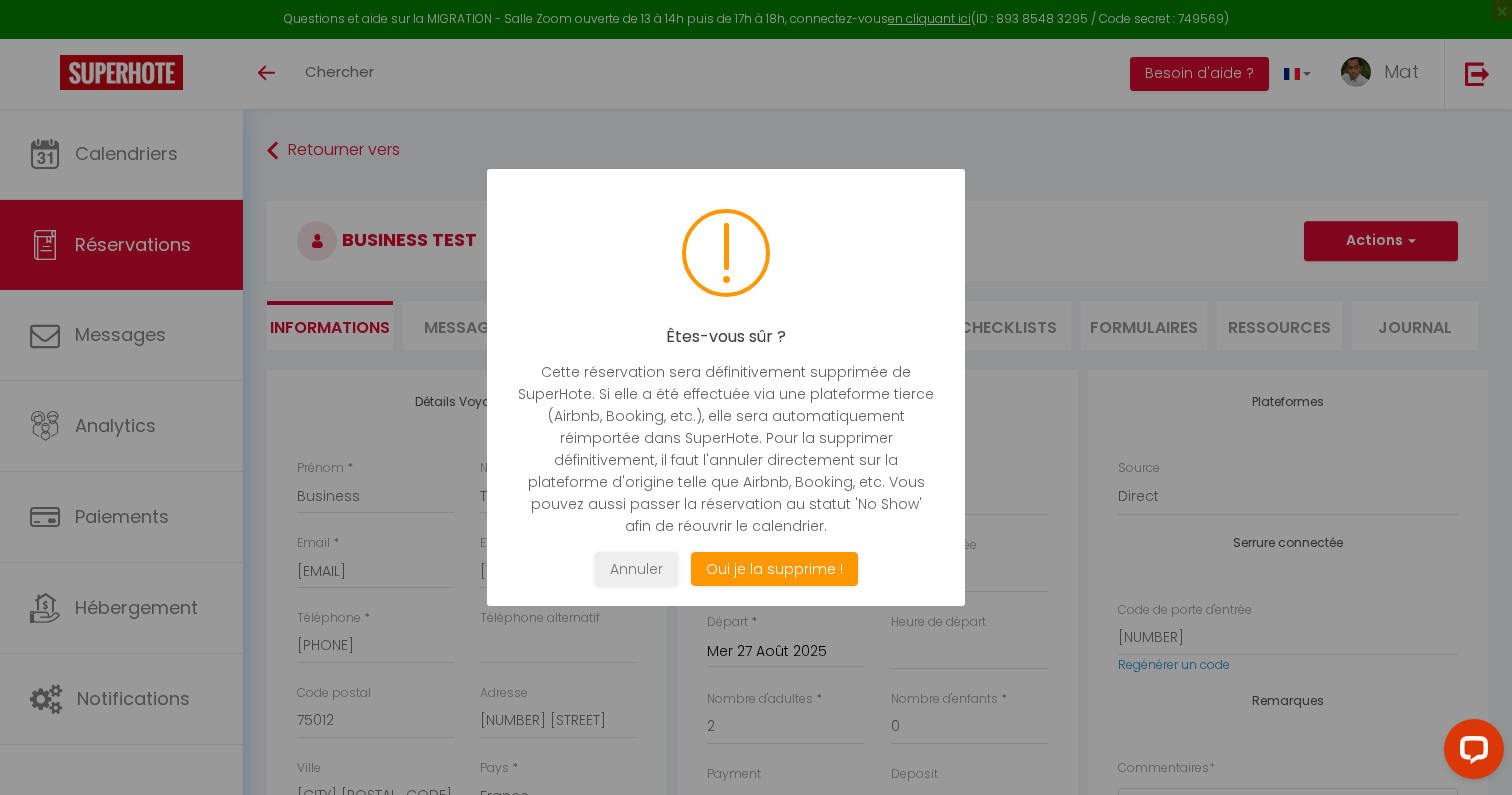 select on "not_cancelled" 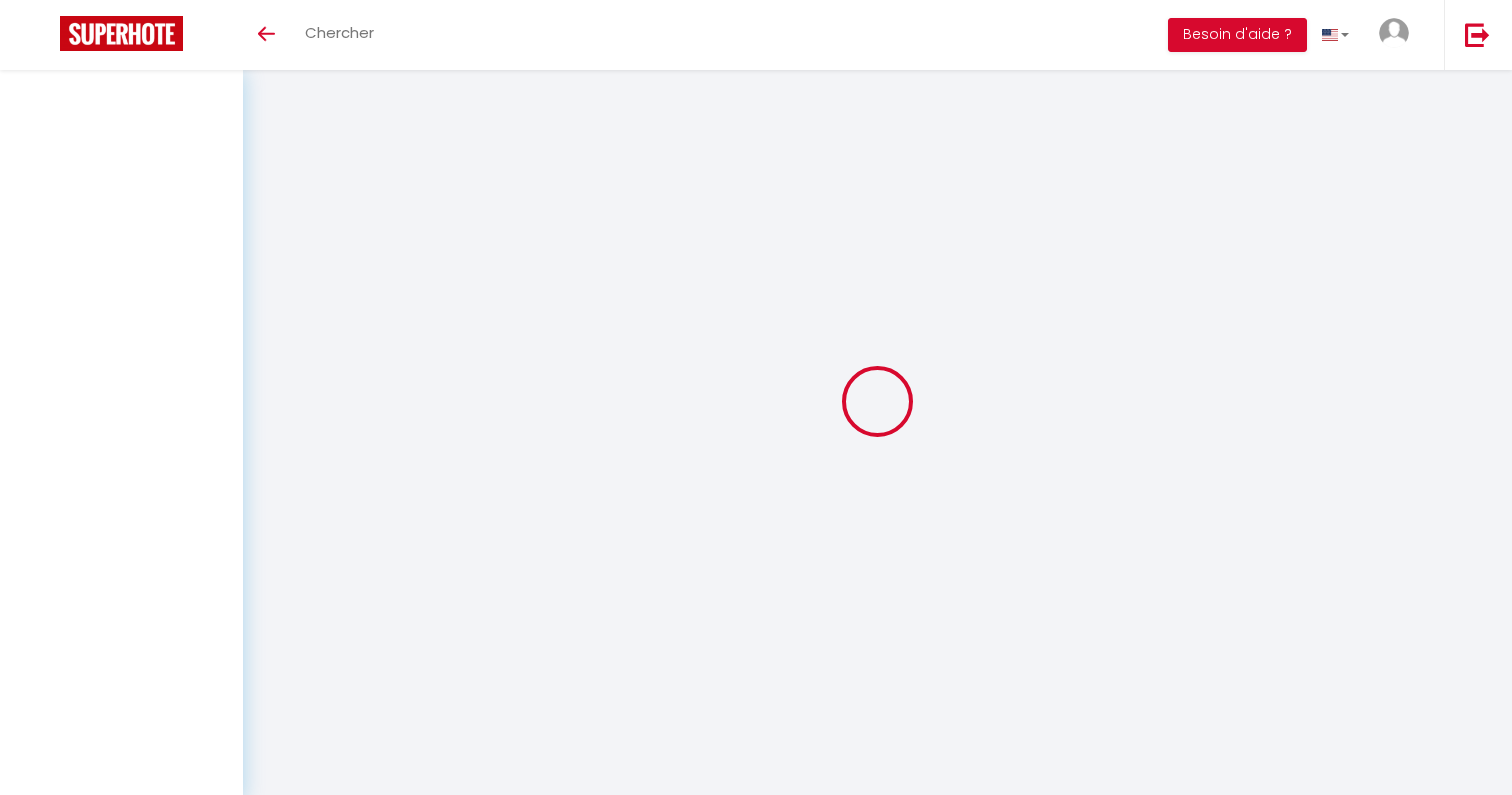 scroll, scrollTop: 0, scrollLeft: 0, axis: both 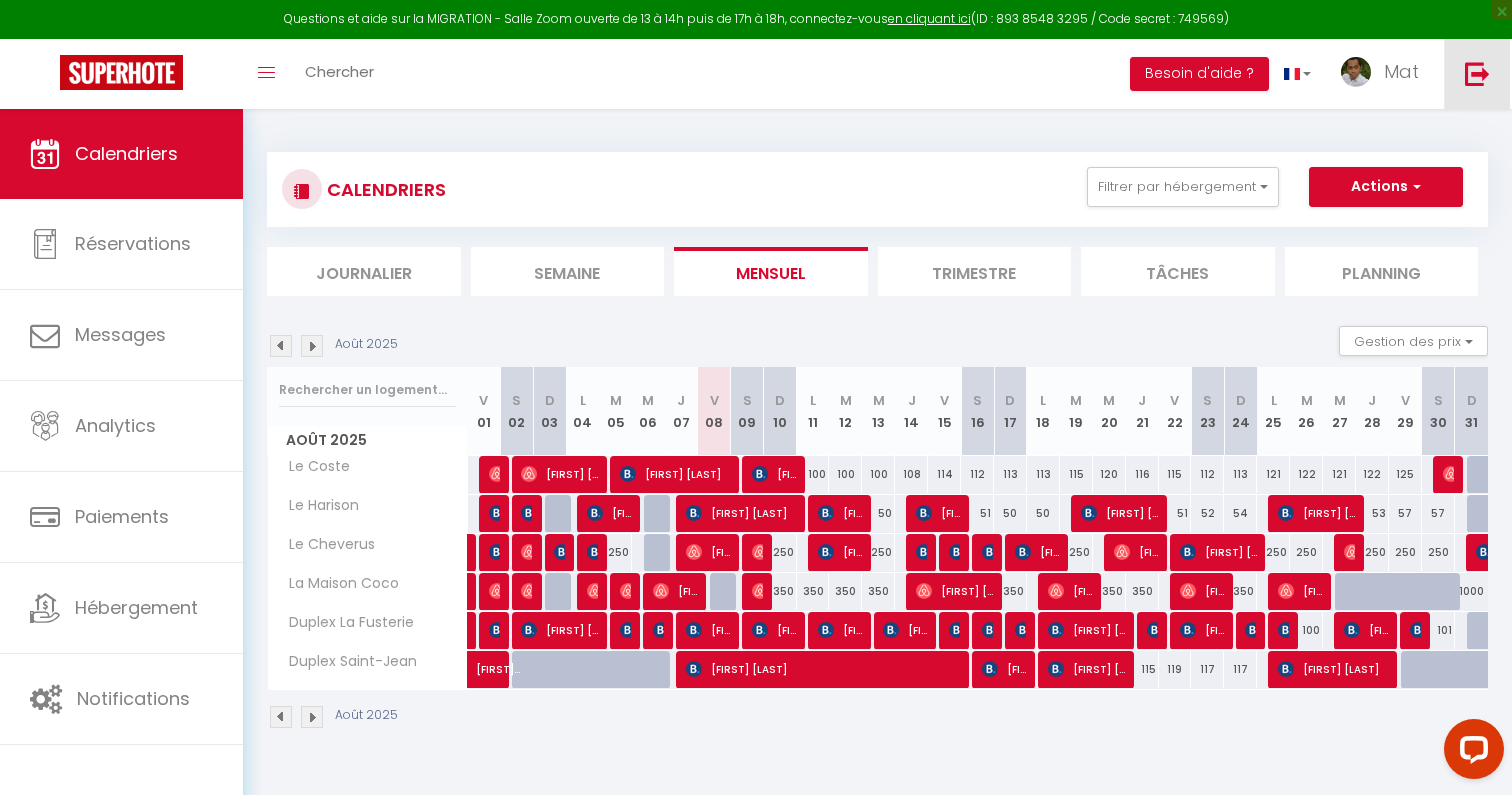 click at bounding box center (1477, 74) 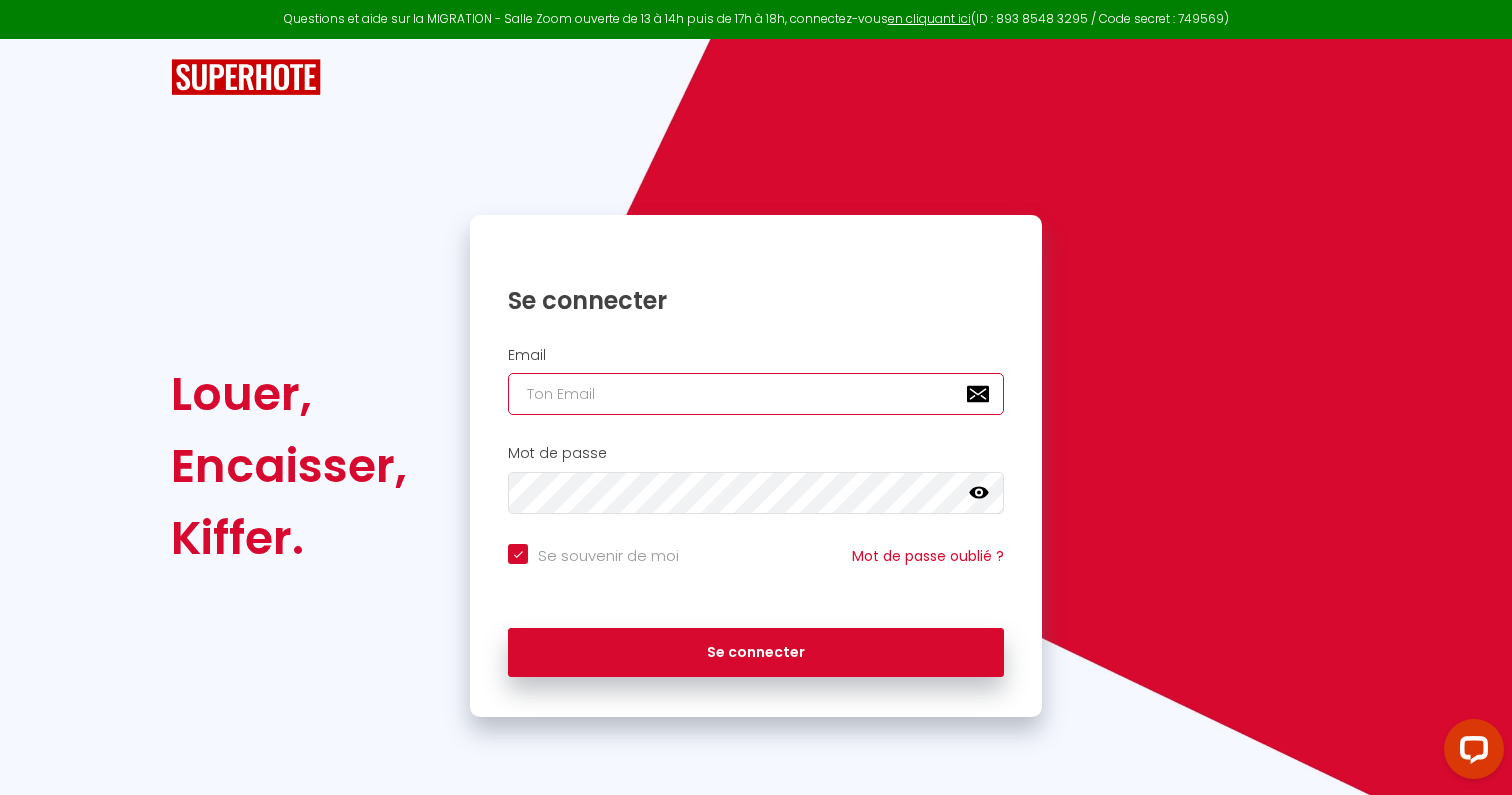click at bounding box center [756, 394] 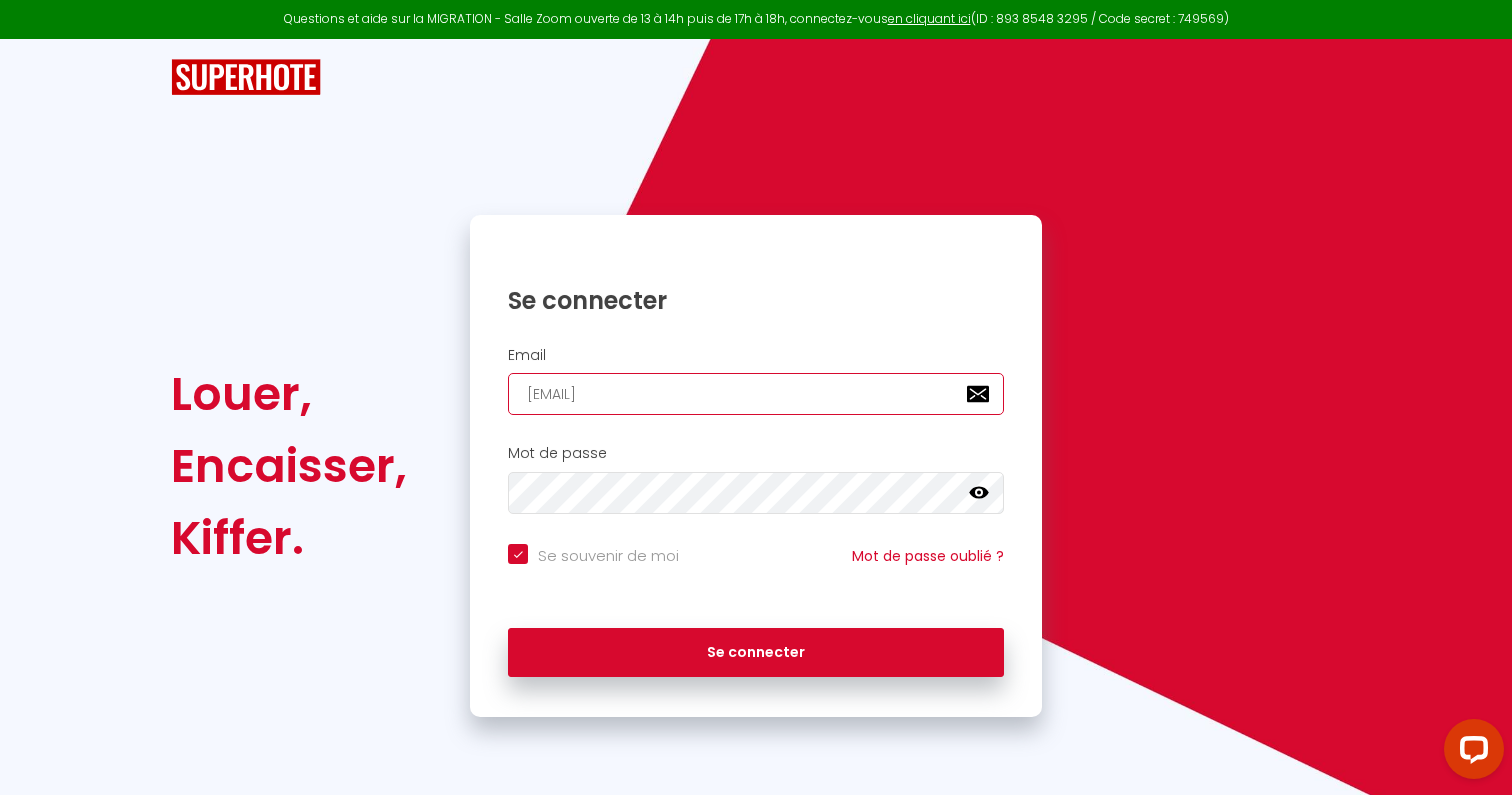 type on "[EMAIL]" 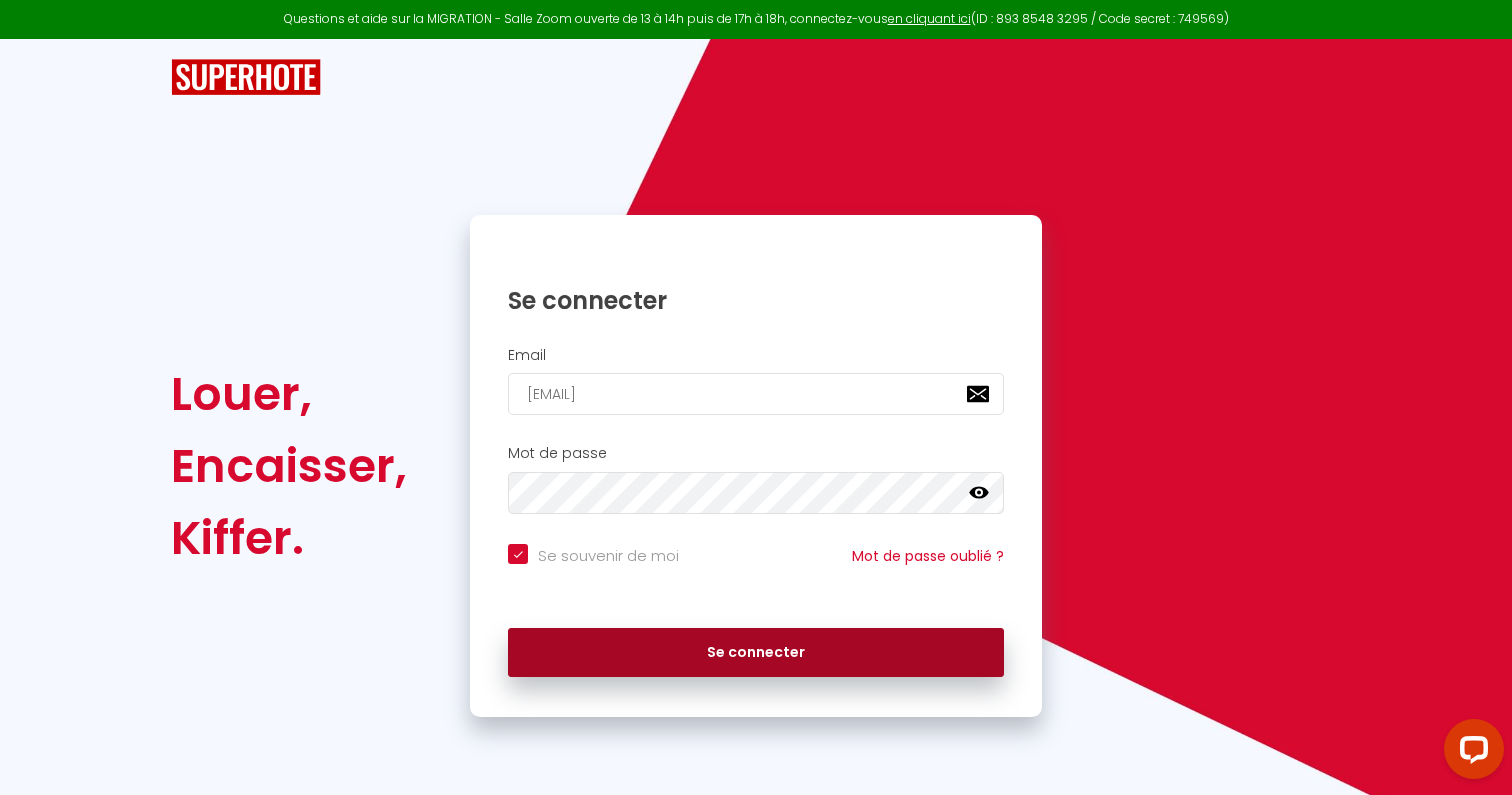 click on "Se connecter" at bounding box center (756, 653) 